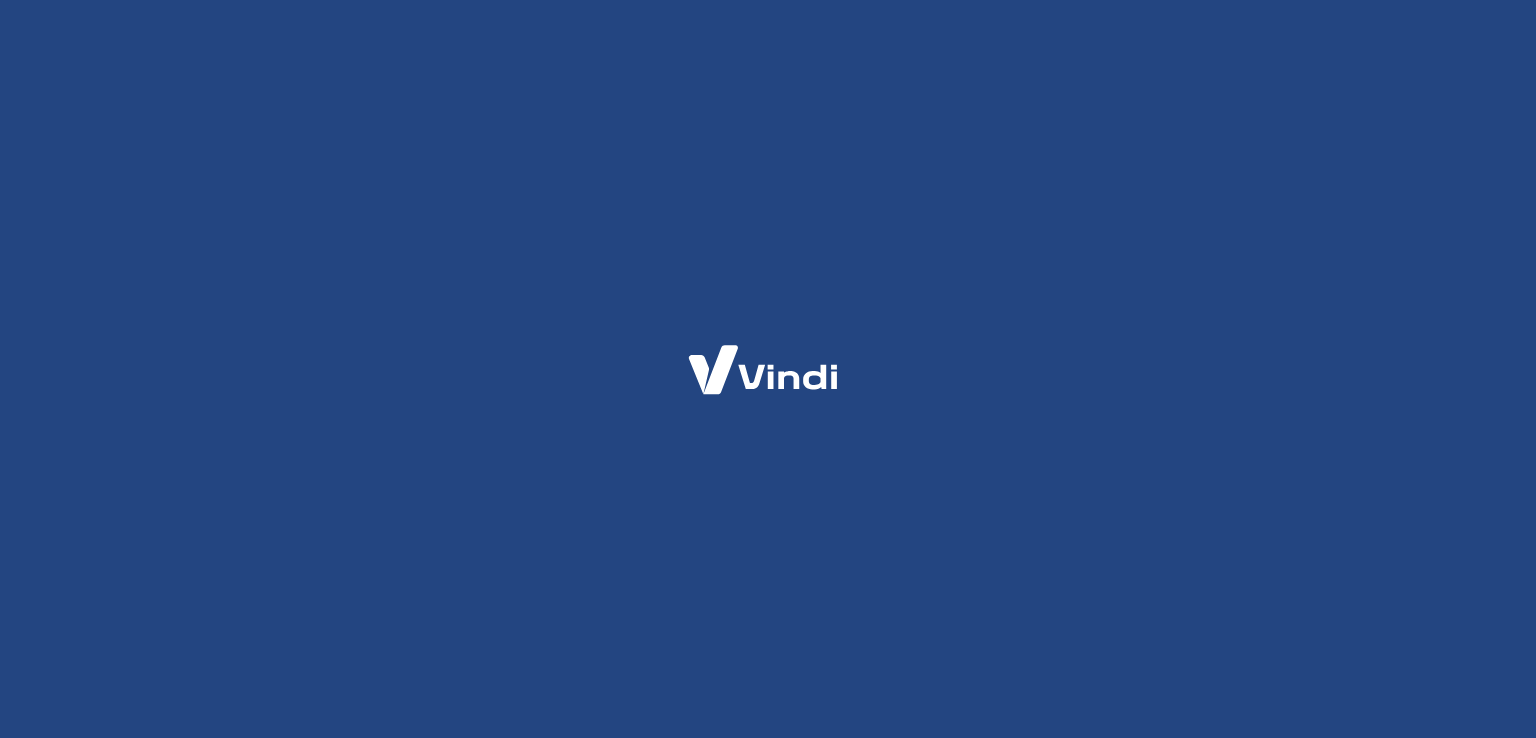 scroll, scrollTop: 0, scrollLeft: 0, axis: both 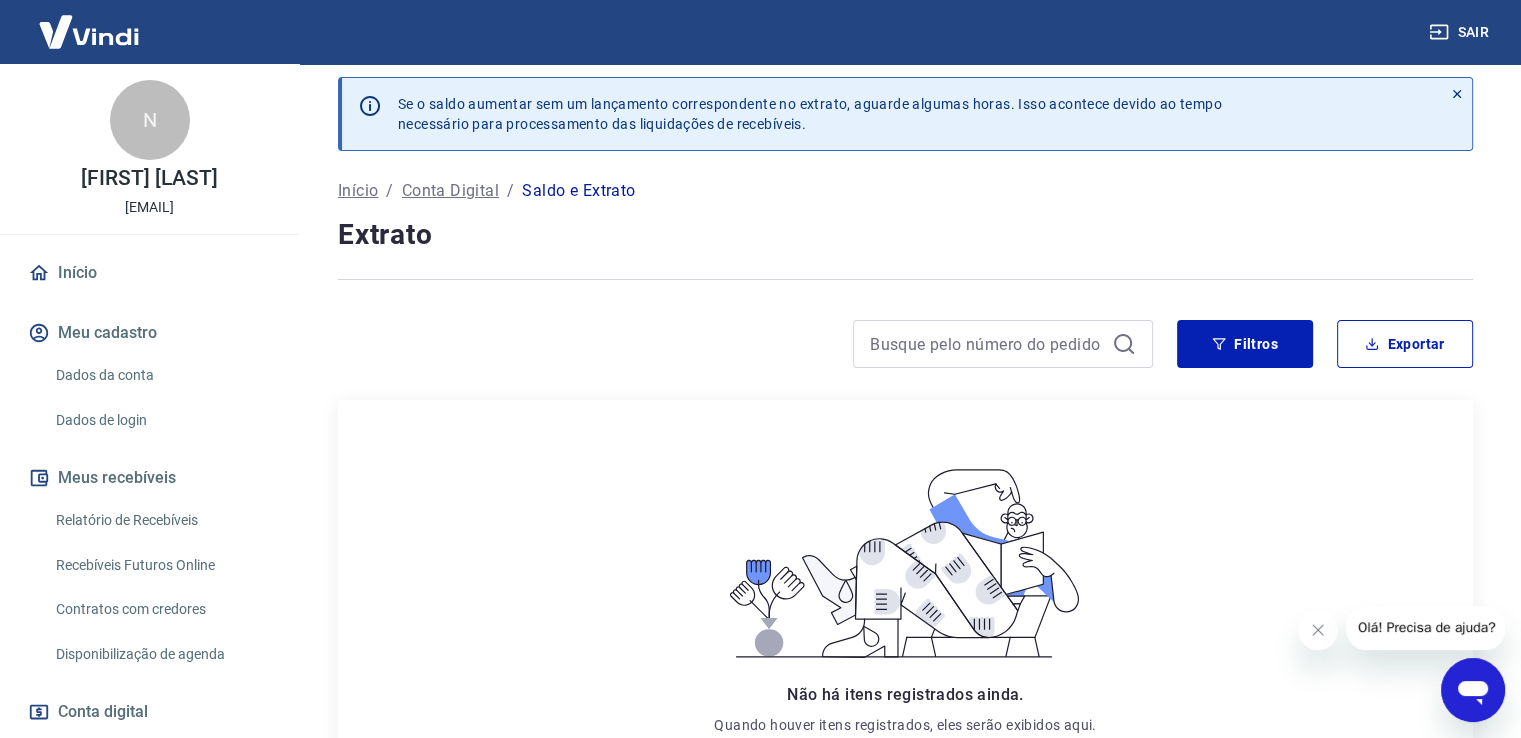 click on "Conta Digital" at bounding box center [450, 191] 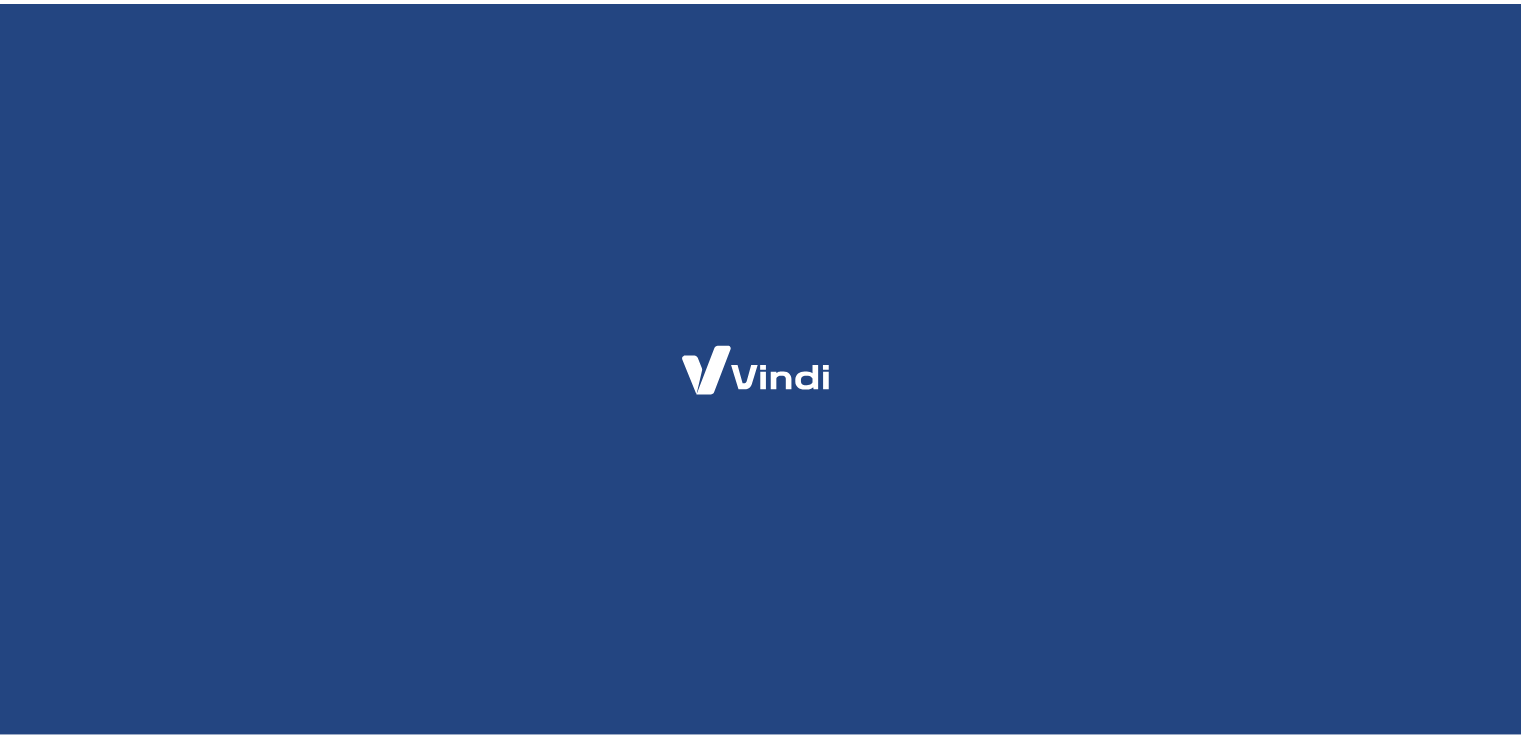 scroll, scrollTop: 0, scrollLeft: 0, axis: both 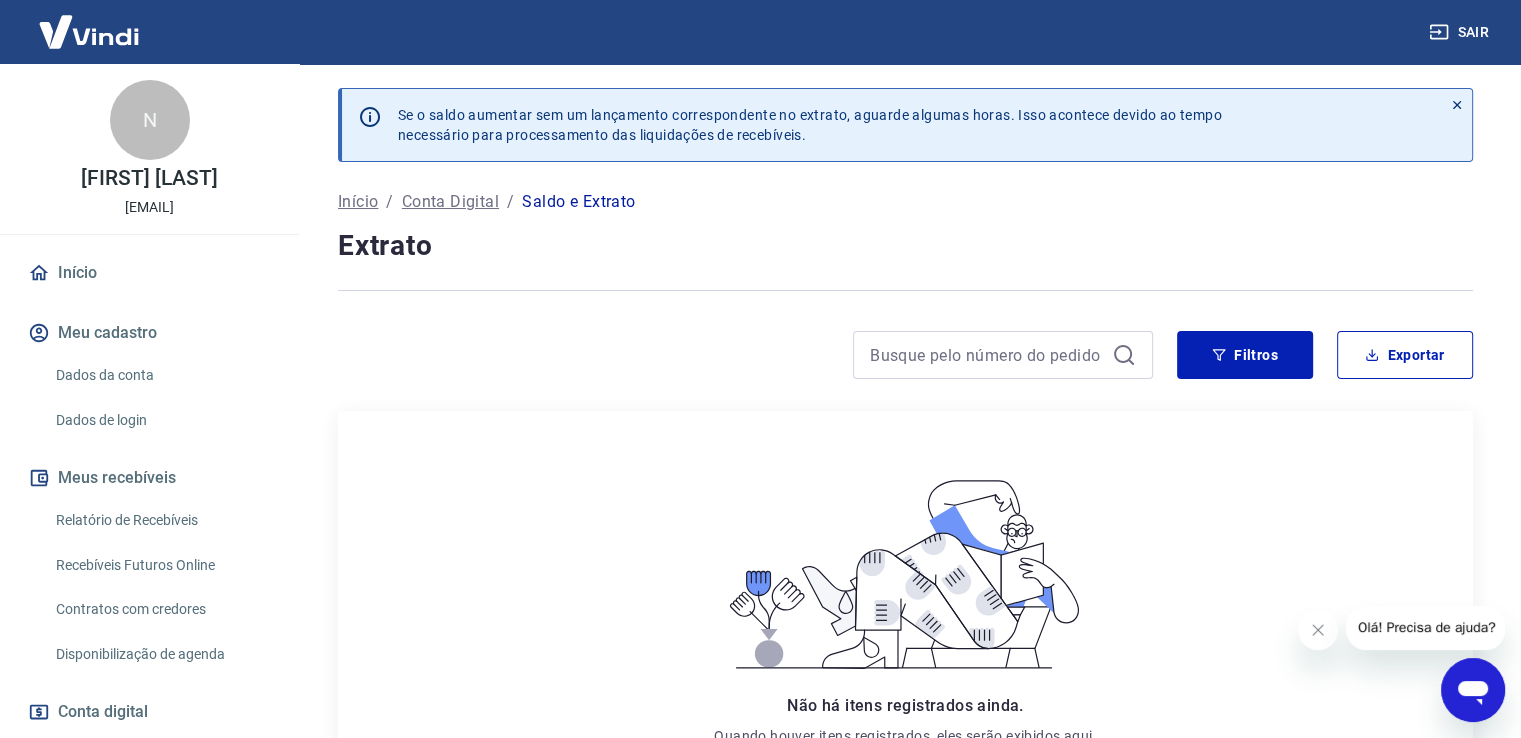 click on "Início" at bounding box center [358, 202] 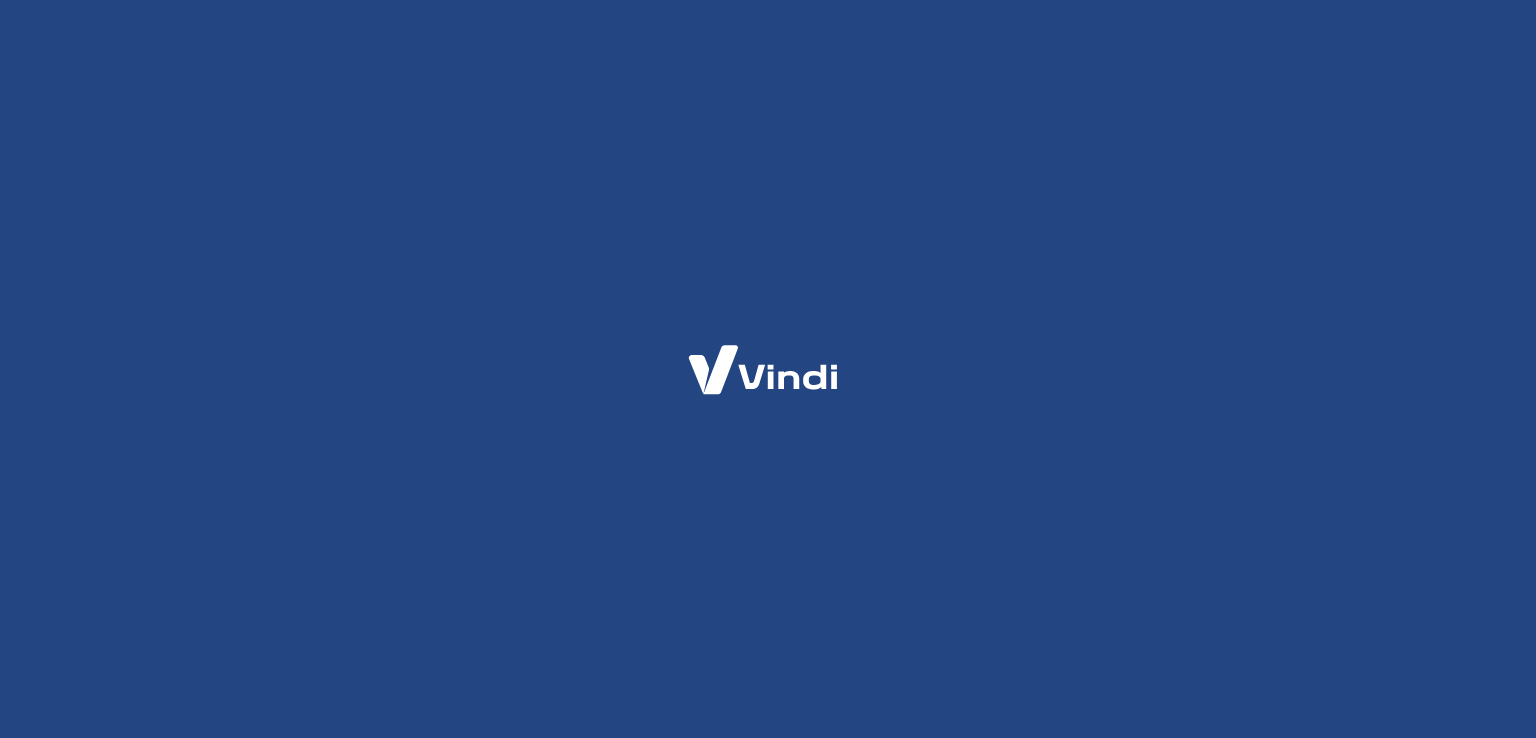 scroll, scrollTop: 0, scrollLeft: 0, axis: both 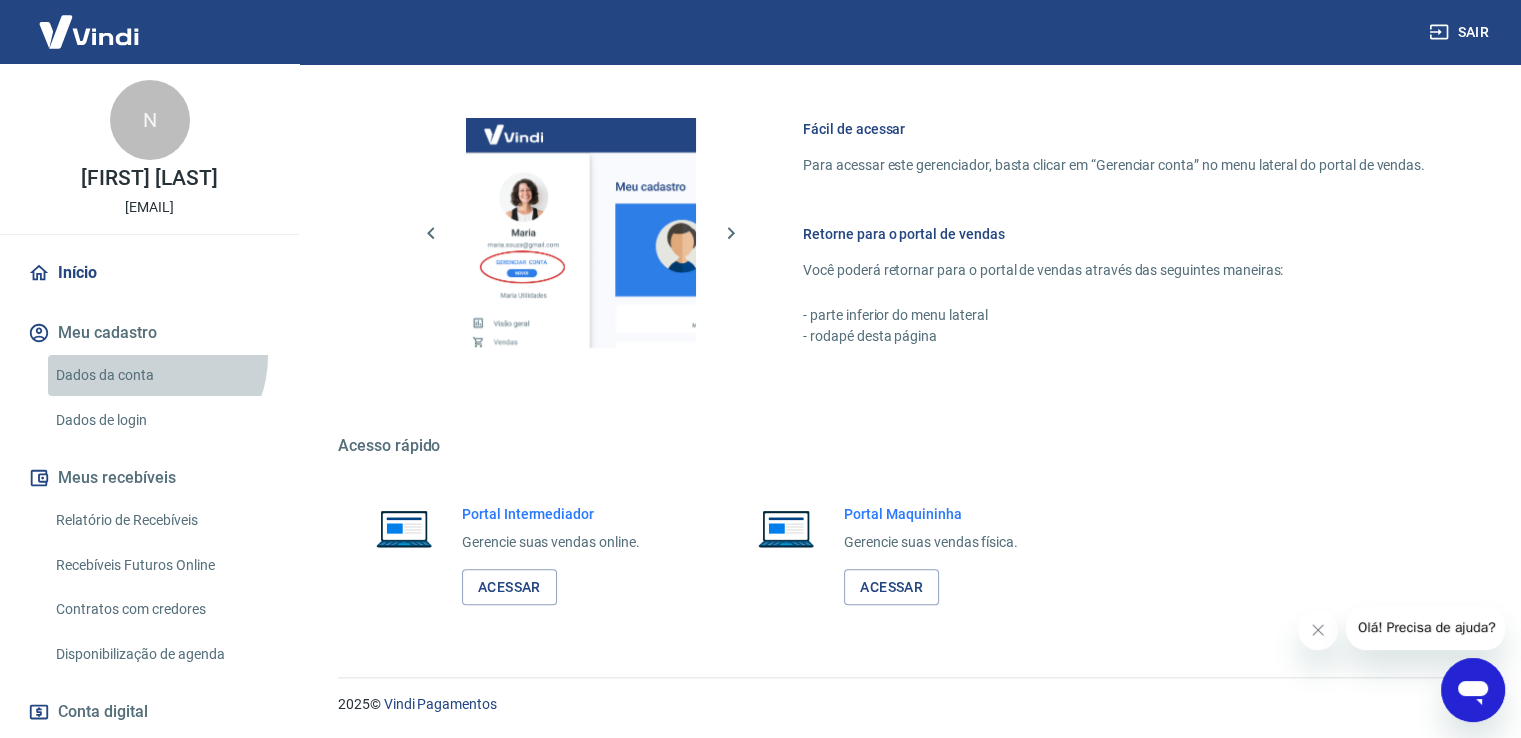 click on "Dados da conta" at bounding box center [161, 375] 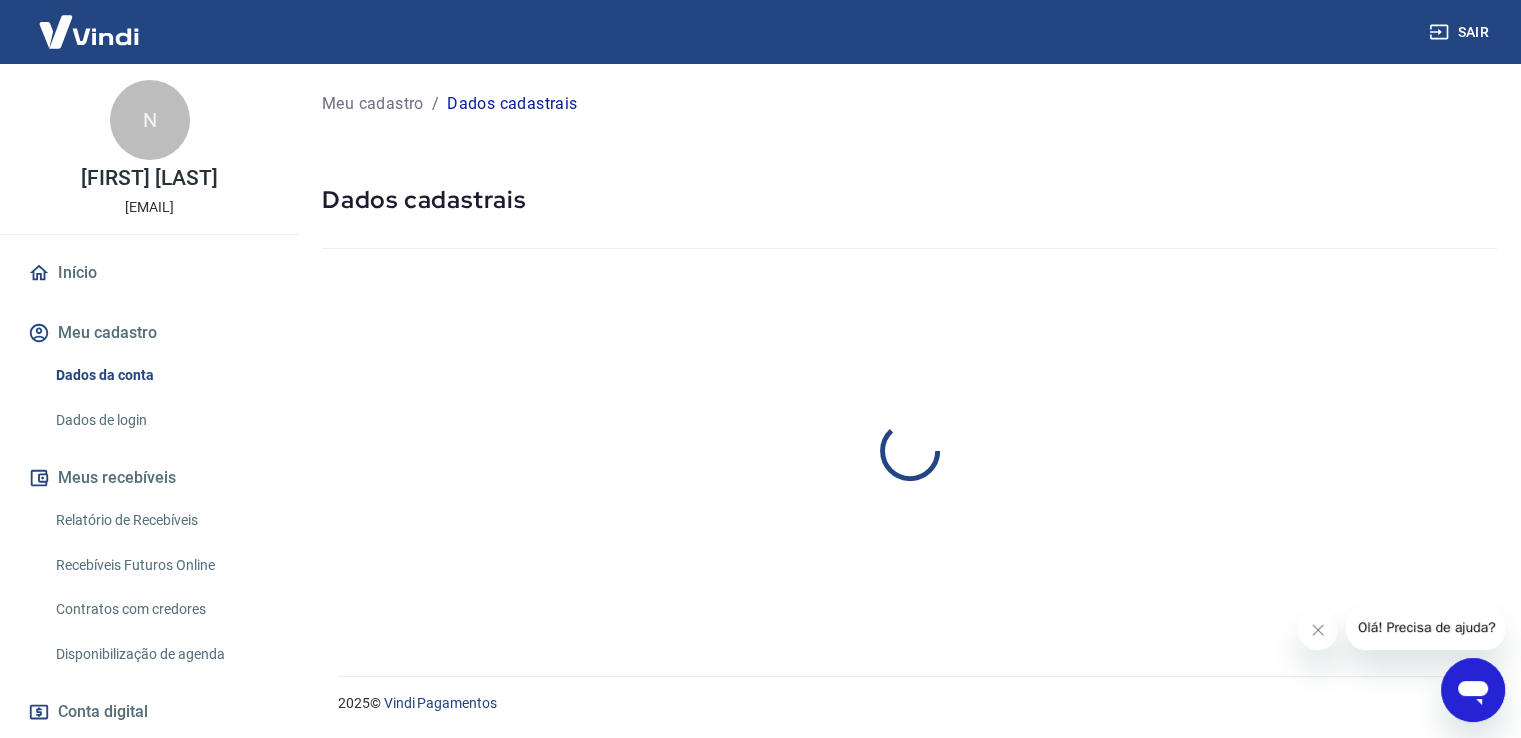 scroll, scrollTop: 0, scrollLeft: 0, axis: both 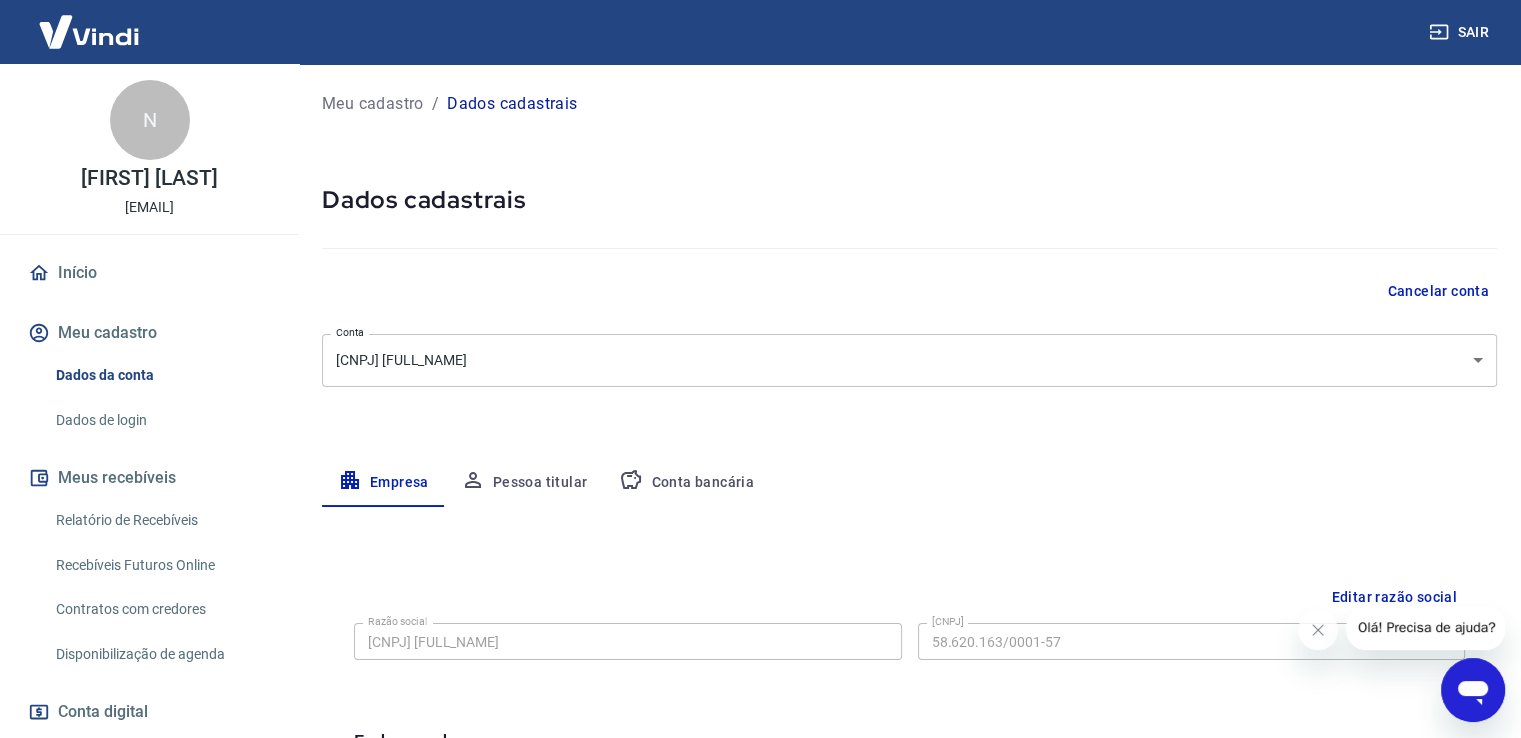 click on "Editar razão social Razão social [CNPJ] [FULL_NAME] Razão social CNPJ [CNPJ] CNPJ Endereço da empresa Editar endereço CEP [POSTAL_CODE] CEP Rua [STREET_NAME], [NUMBER] Rua Número [NUMBER] Número Complemento [COMPLEMENT] Complemento Bairro [NEIGHBORHOOD] Bairro Cidade [CITY] Cidade Estado [STATE] Alagoas Amapá Amazonas Bahia Ceará Distrito Federal Espírito Santo Goiás Maranhão Mato Grosso Mato Grosso do Sul Minas Gerais Pará Paraíba Paraná Pernambuco Piauí Rio de Janeiro Rio Grande do Norte Rio Grande do Sul Rondônia Roraima Santa Catarina São Paulo Sergipe Tocantins Estado Dados da empresa Editar dados da empresa Nome fantasia [COMPANY_NAME] Nome fantasia Data de abertura da empresa [DATE] Data de abertura da empresa Tipo de telefone Residencial Comercial Tipo de telefone Telefone ([AREA]) [PHONE] Telefone" at bounding box center (909, 919) 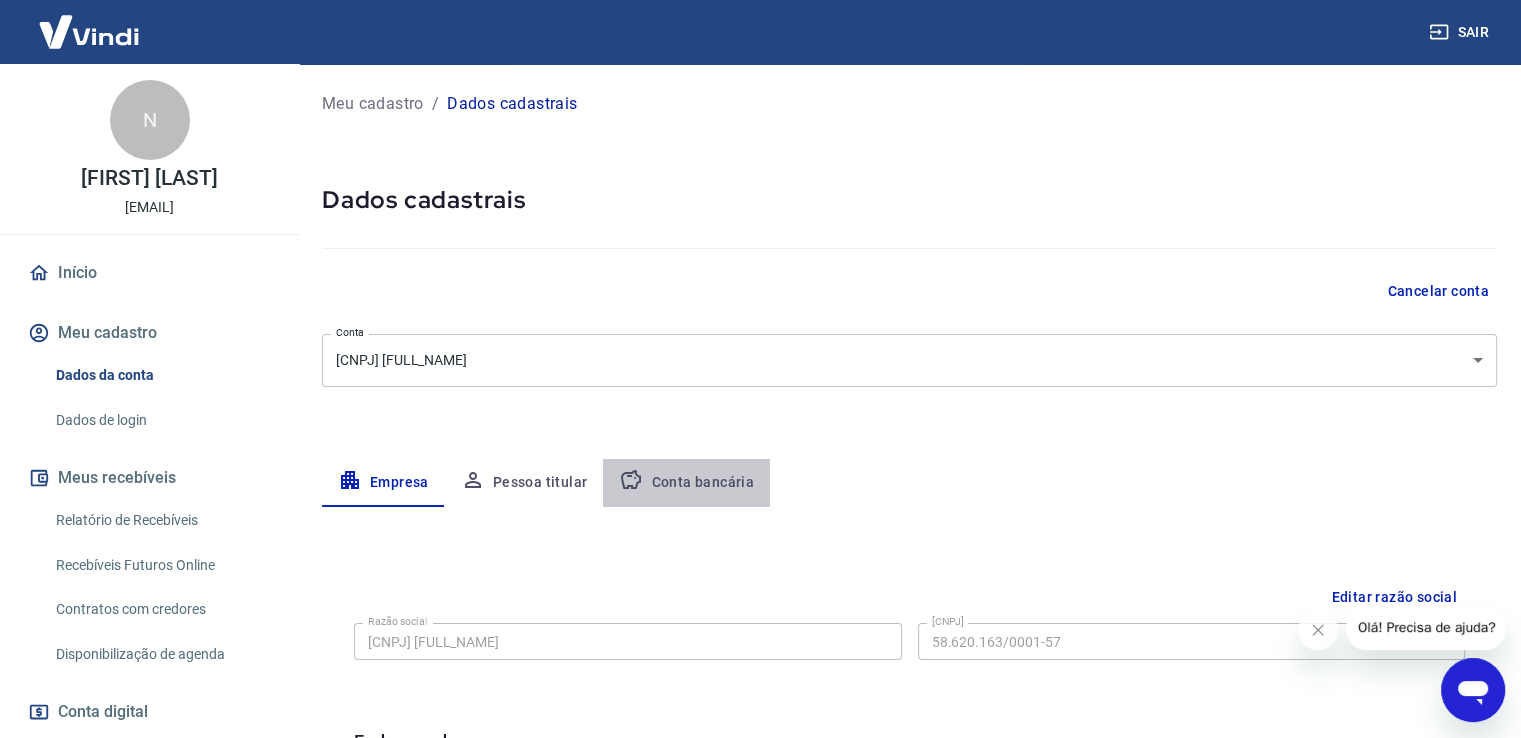 click on "Conta bancária" at bounding box center [686, 483] 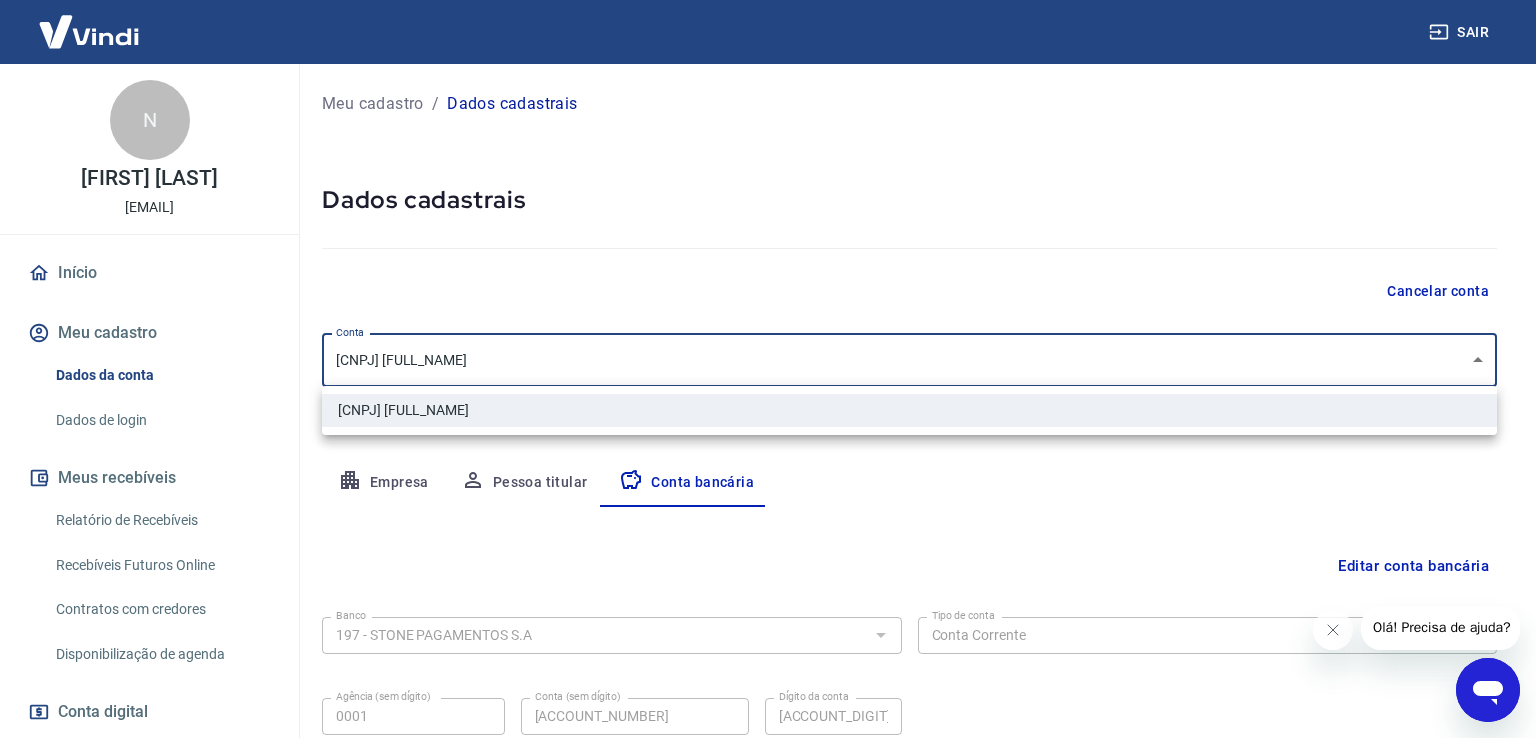 click on "Conta [CNPJ] [FULL_NAME] [object Object] Conta Empresa Pessoa titular Conta bancária Editar conta bancária Banco [BANK_NAME] Banco Tipo de conta Conta Corrente Conta Poupança Tipo de conta Agência (sem dígito) [AGENCY_NUMBER] Agência (sem dígito) Conta (sem dígito) [ACCOUNT_NUMBER] Conta (sem dígito) Dígito da conta [ACCOUNT_DIGIT] Dígito da conta Se o dígito for x, use 0 (zero) Atenção Ao cadastrar uma nova conta bancária, faremos um crédito de valor simbólico na conta bancária informada. Este crédito é apenas para verificação de segurança e será feito automaticamente após a alteração da conta. Salvar Cancelar [YEAR] © Vindi Pagamentos" at bounding box center (768, 369) 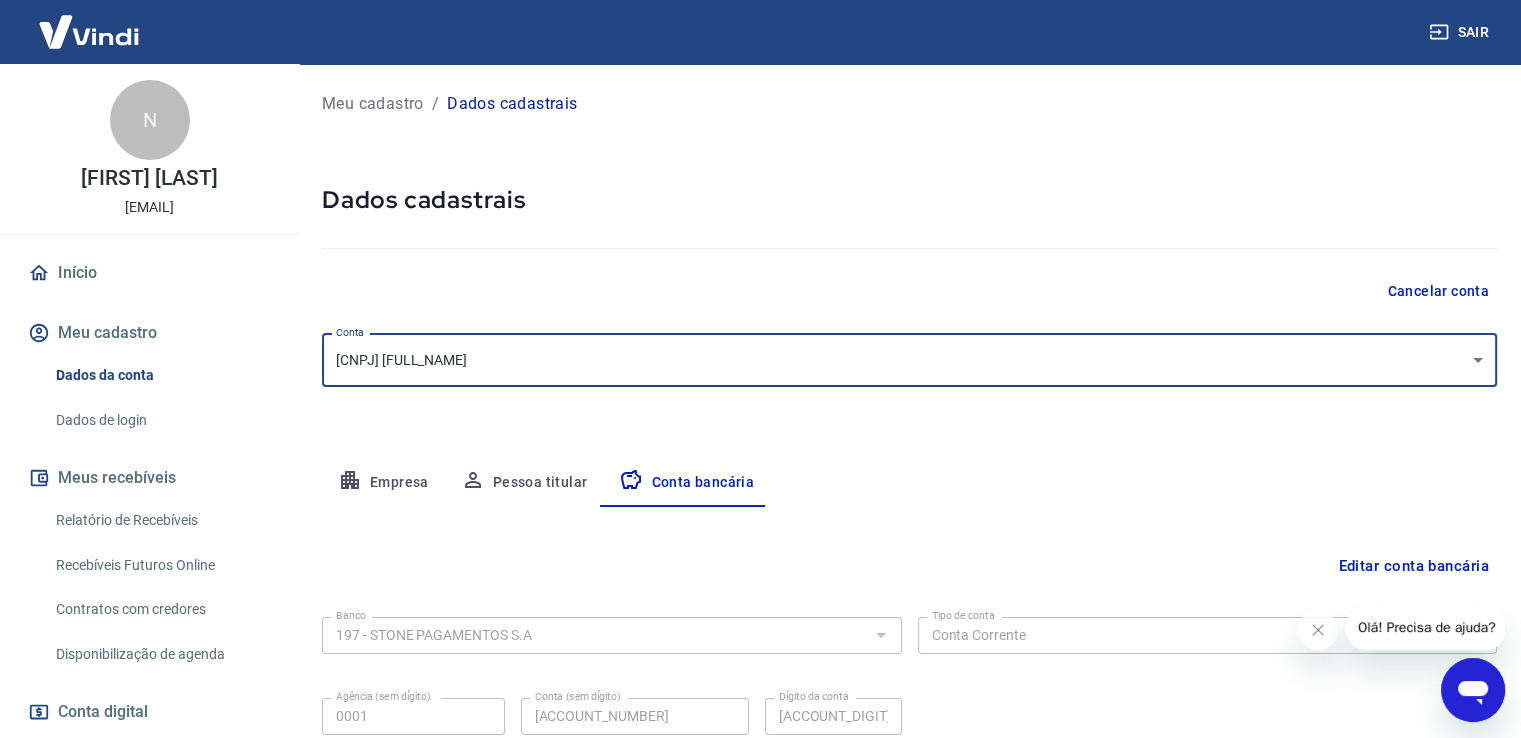 scroll, scrollTop: 172, scrollLeft: 0, axis: vertical 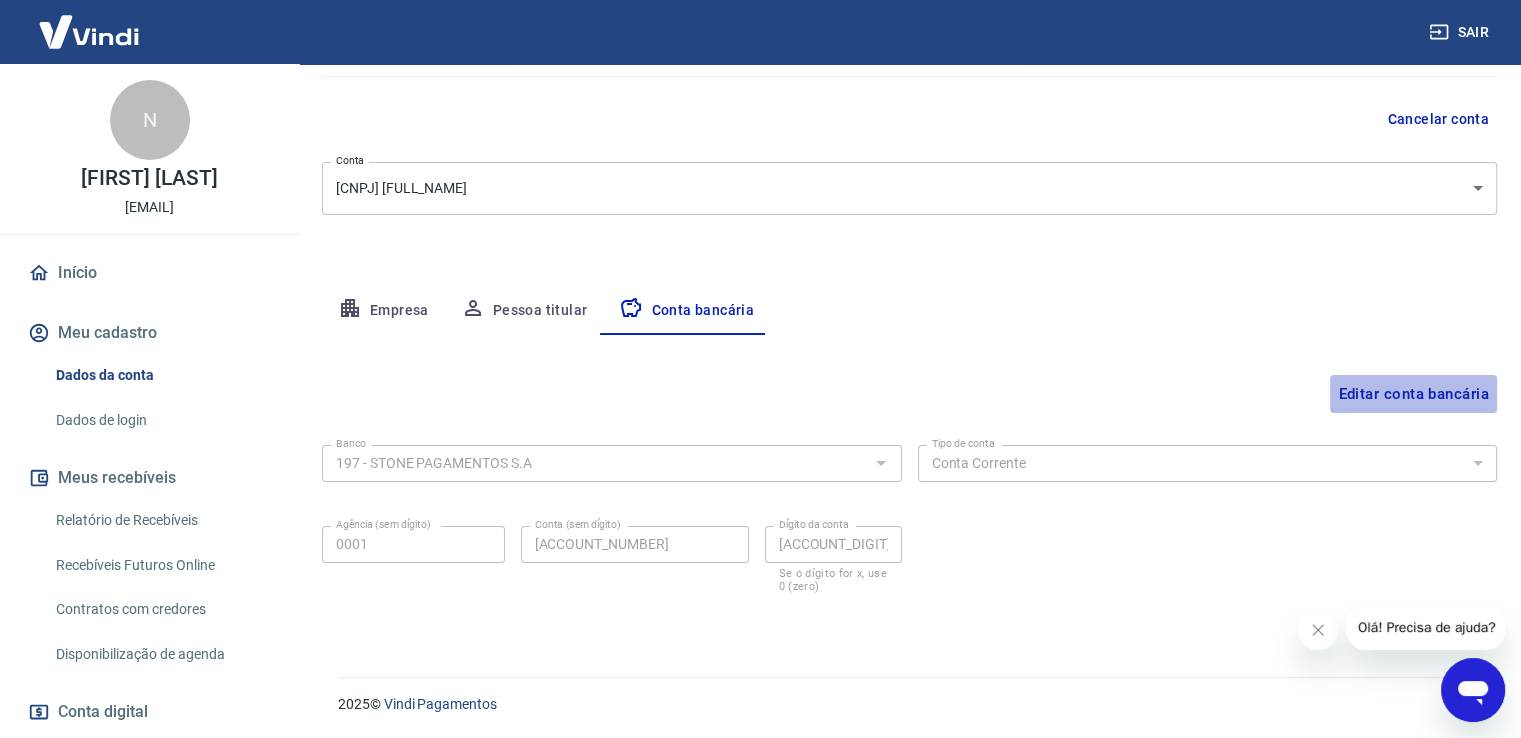 click on "Editar conta bancária" at bounding box center [1413, 394] 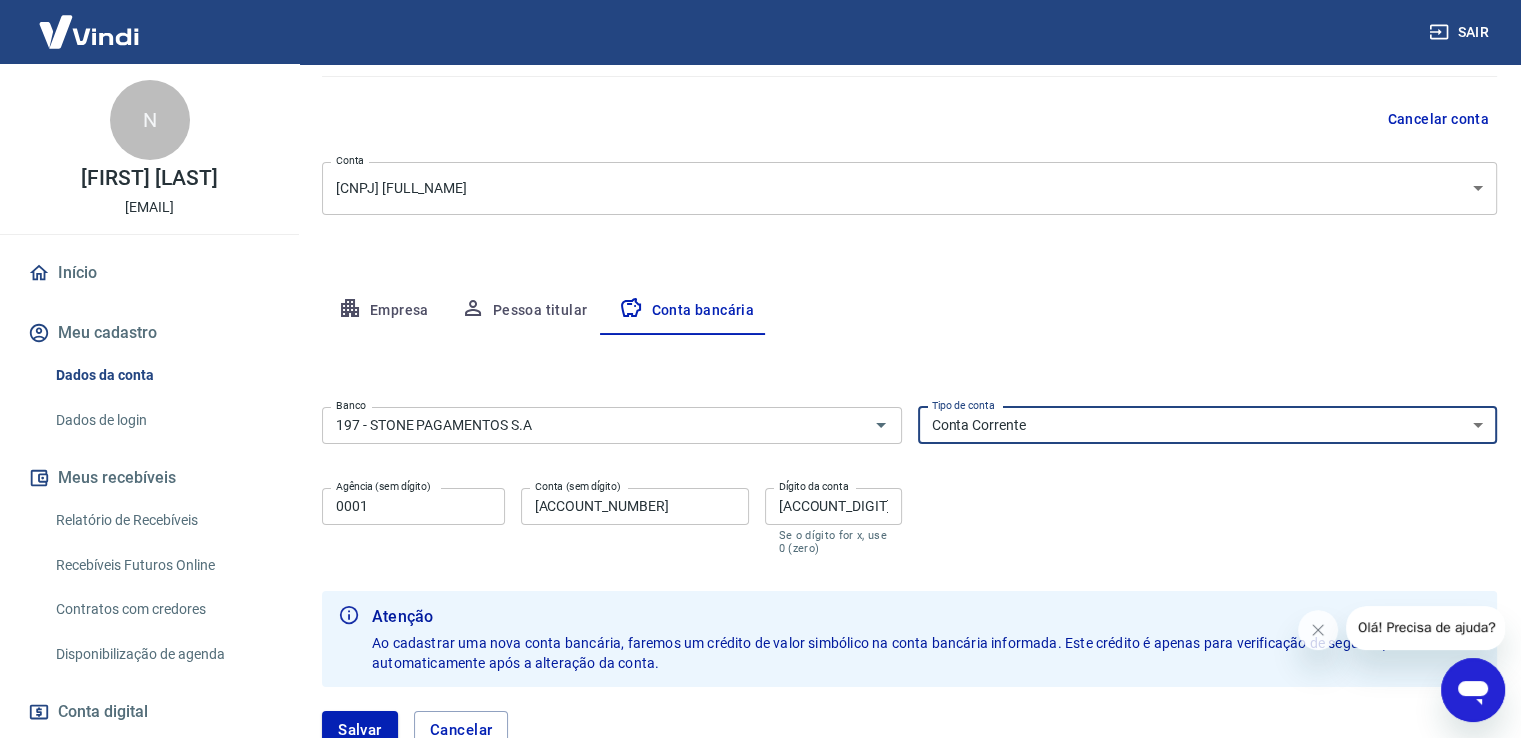 click on "Conta Corrente Conta Poupança" at bounding box center (1208, 425) 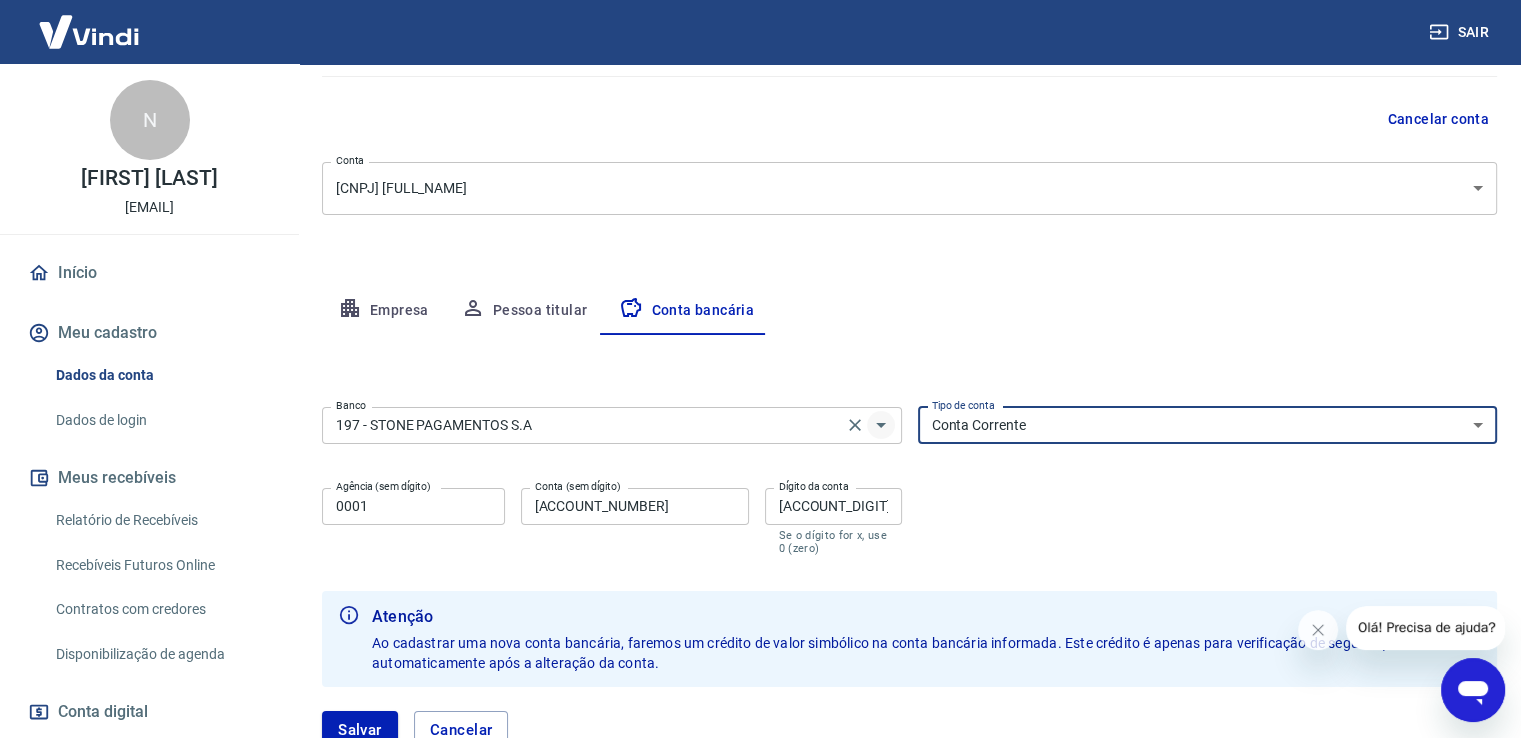 drag, startPoint x: 1042, startPoint y: 425, endPoint x: 872, endPoint y: 418, distance: 170.14406 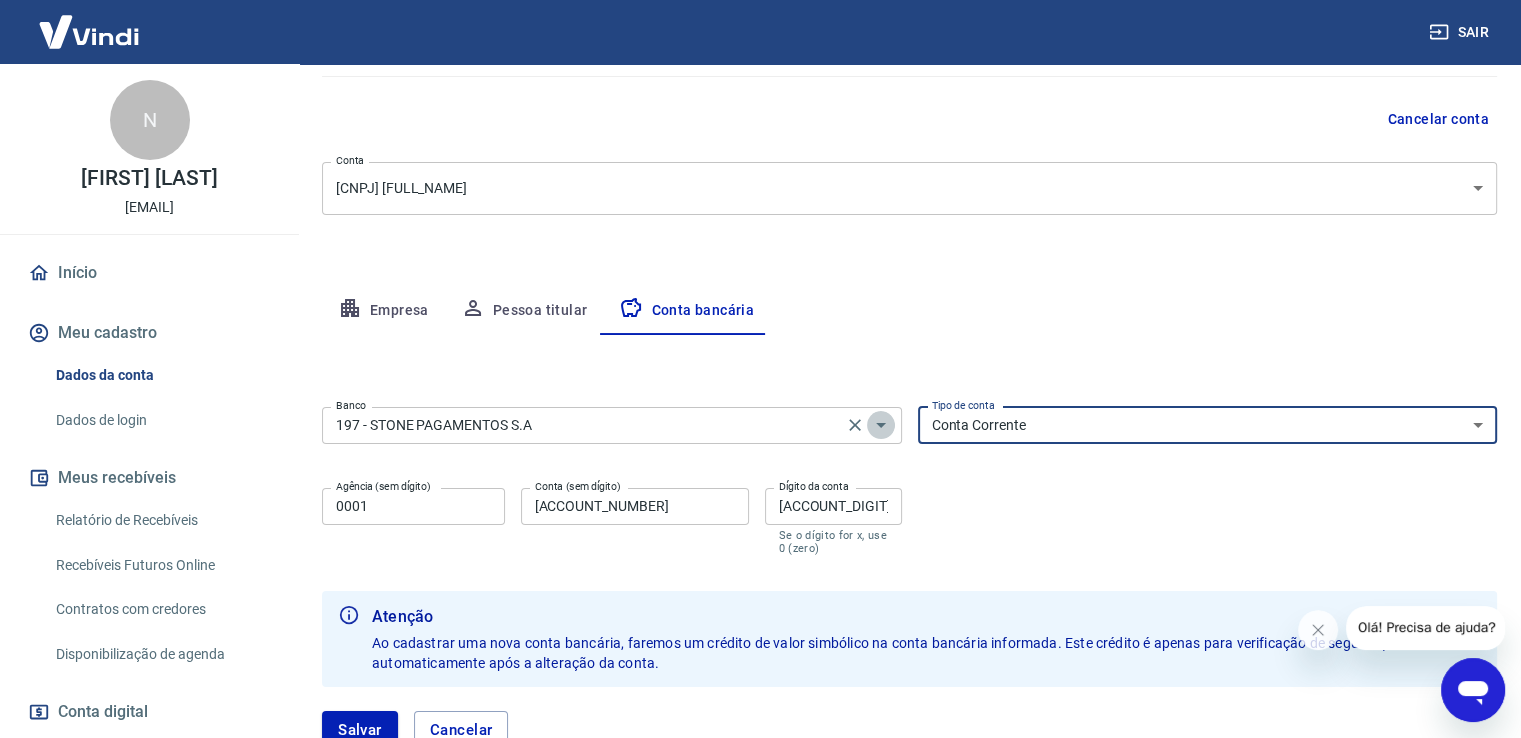 click at bounding box center (881, 425) 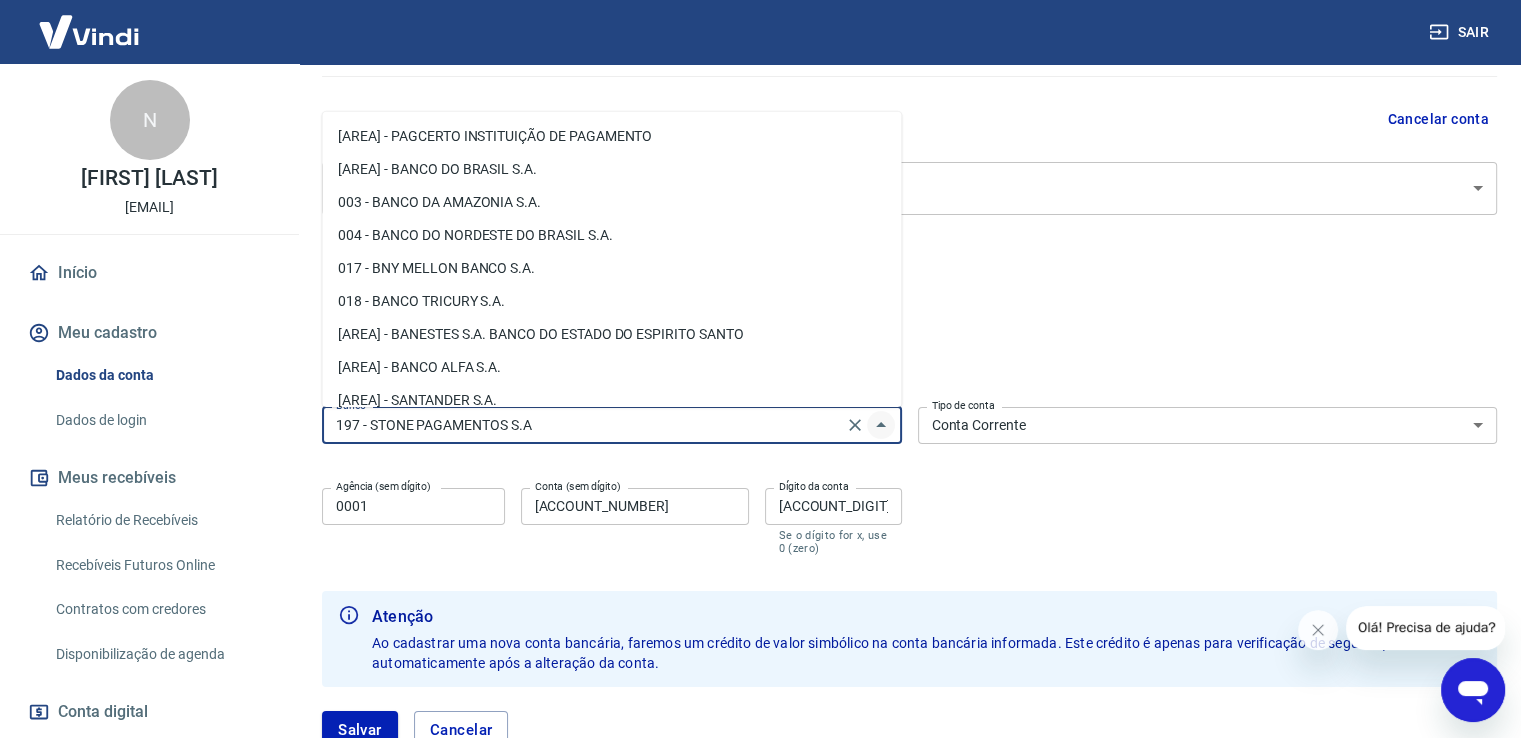 scroll, scrollTop: 1020, scrollLeft: 0, axis: vertical 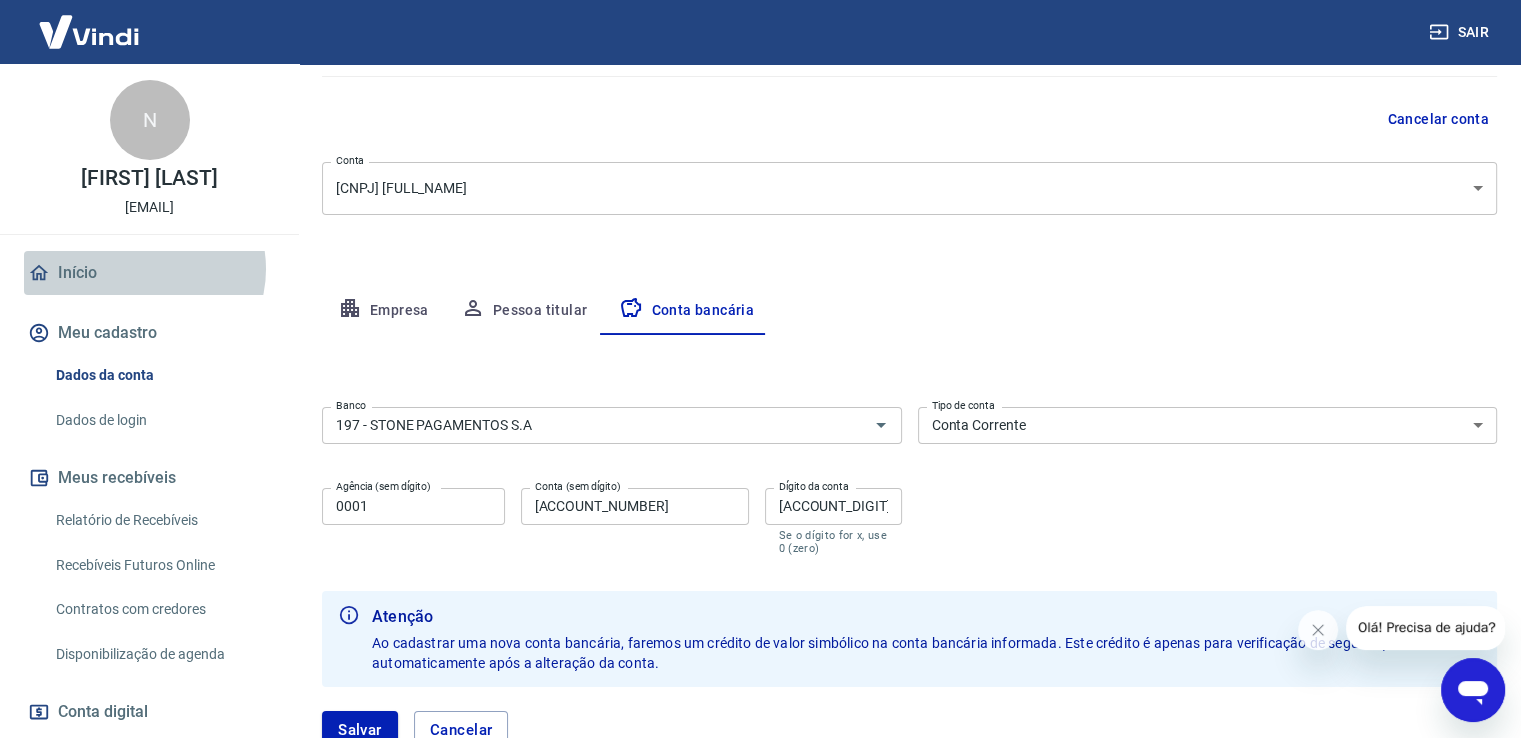 click on "Início" at bounding box center (149, 273) 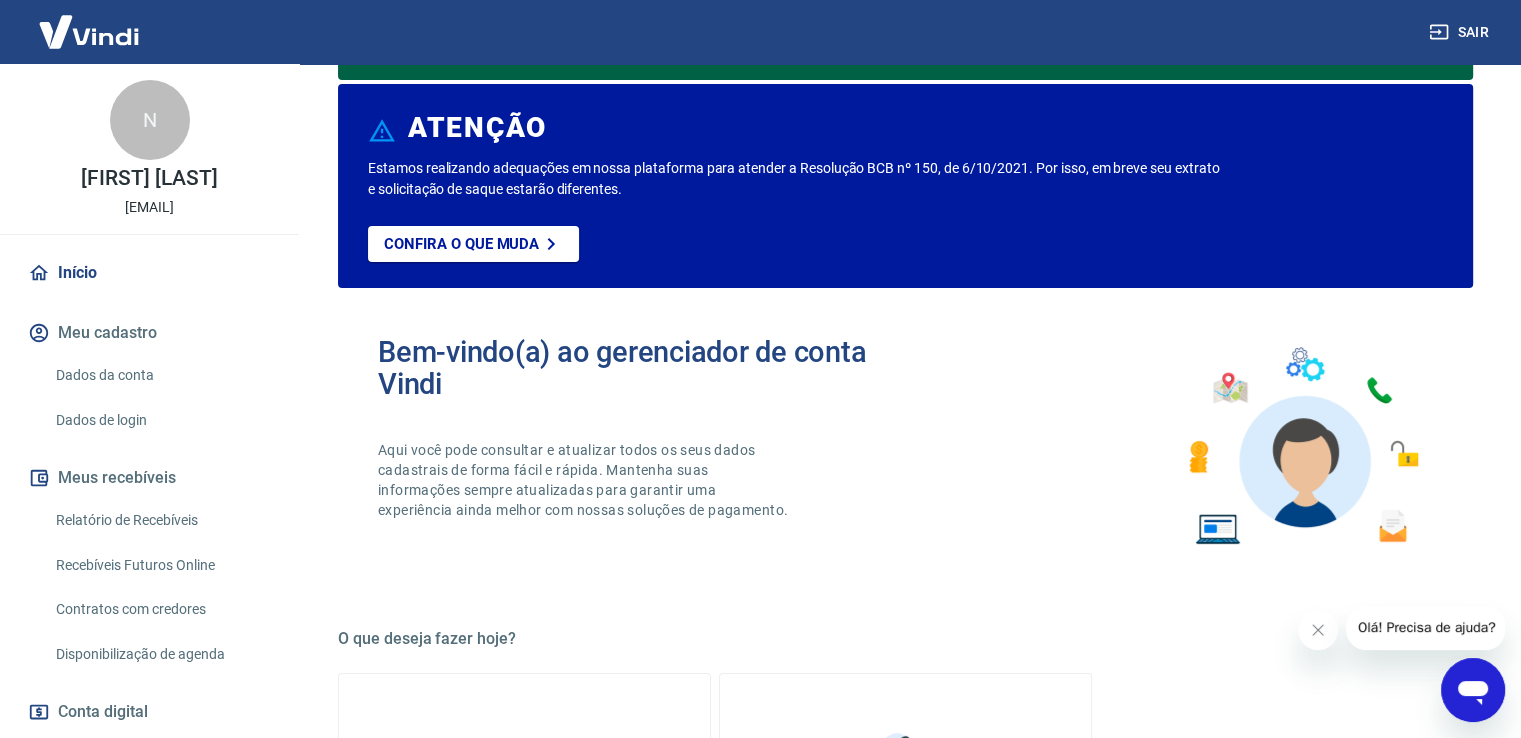 scroll, scrollTop: 0, scrollLeft: 0, axis: both 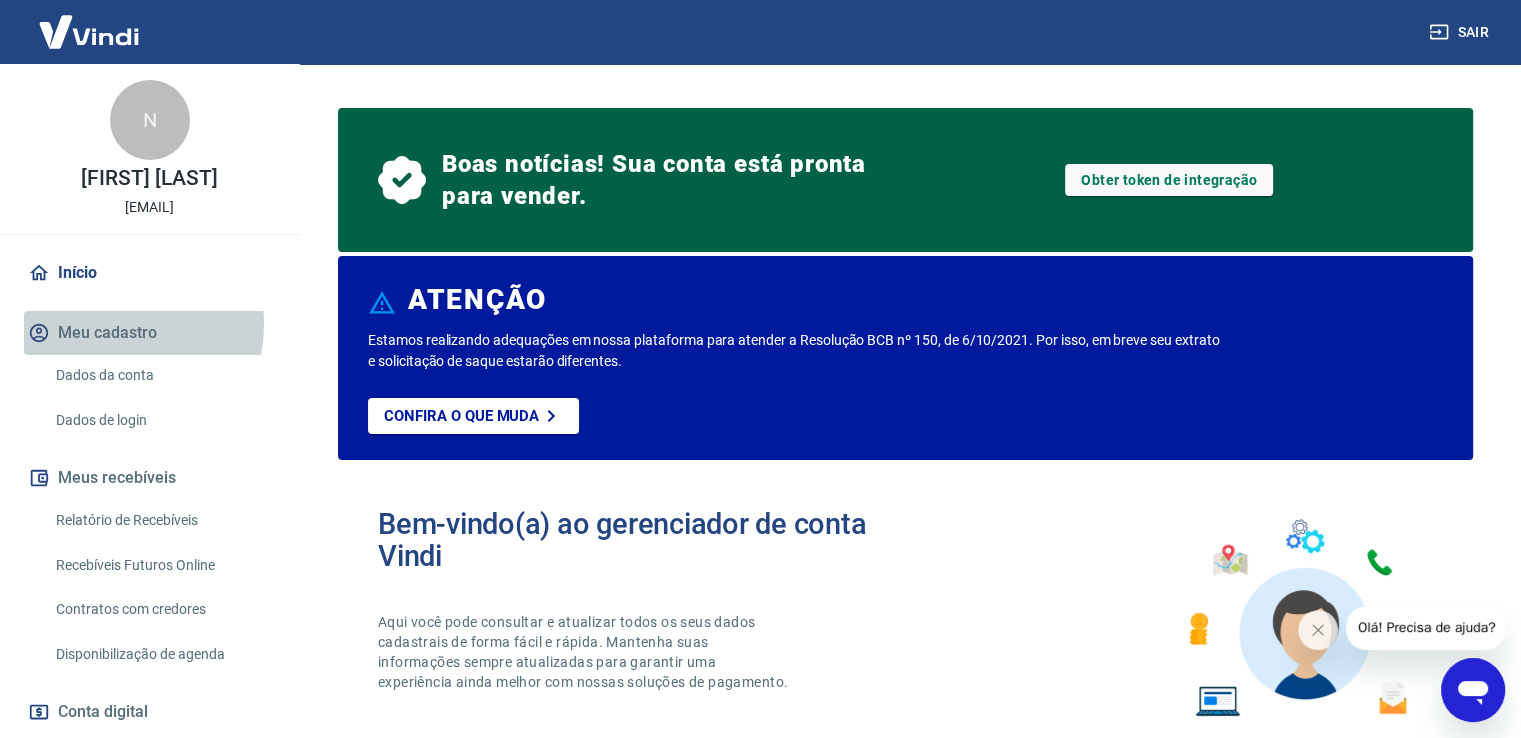 click on "Meu cadastro" at bounding box center [149, 333] 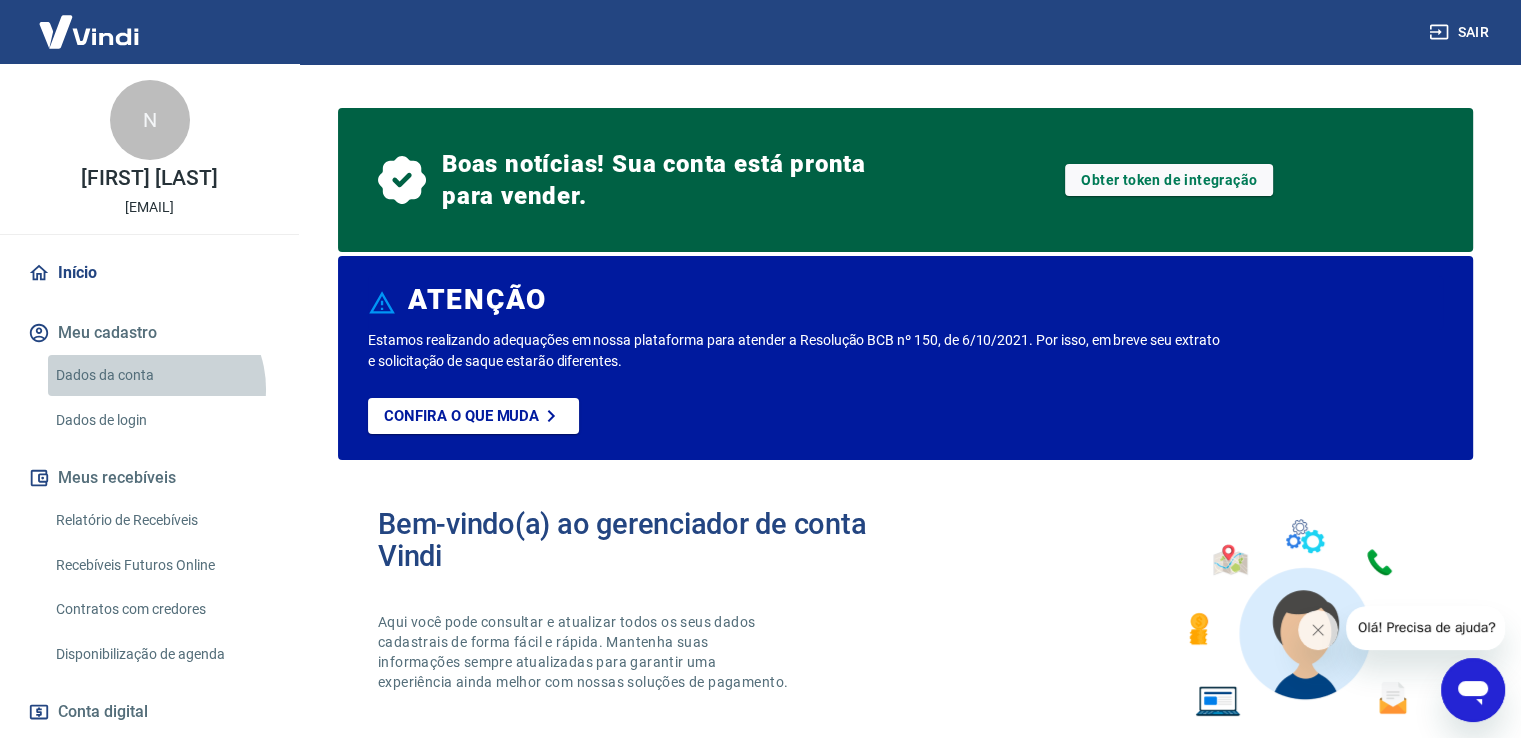 click on "Dados da conta" at bounding box center (161, 375) 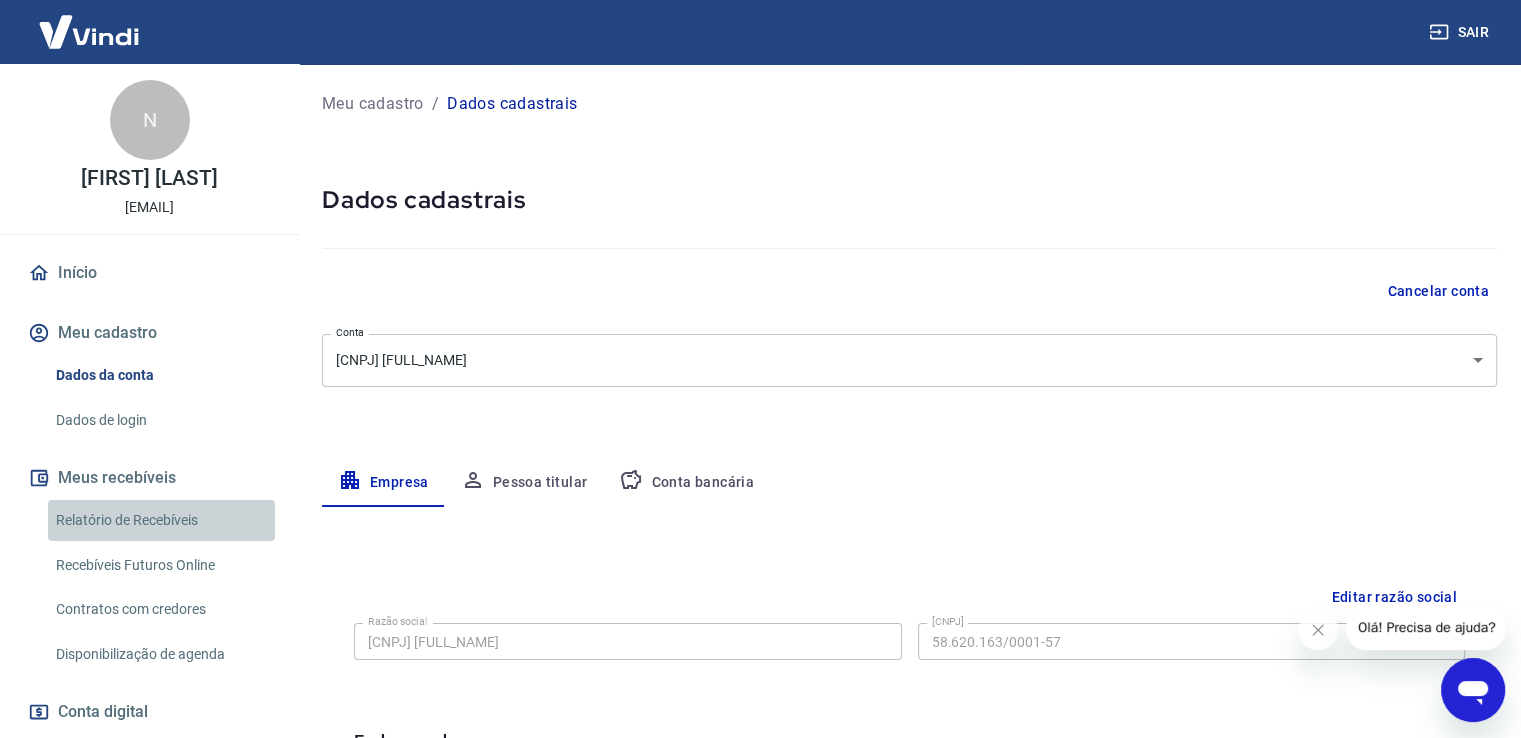 click on "Relatório de Recebíveis" at bounding box center [161, 520] 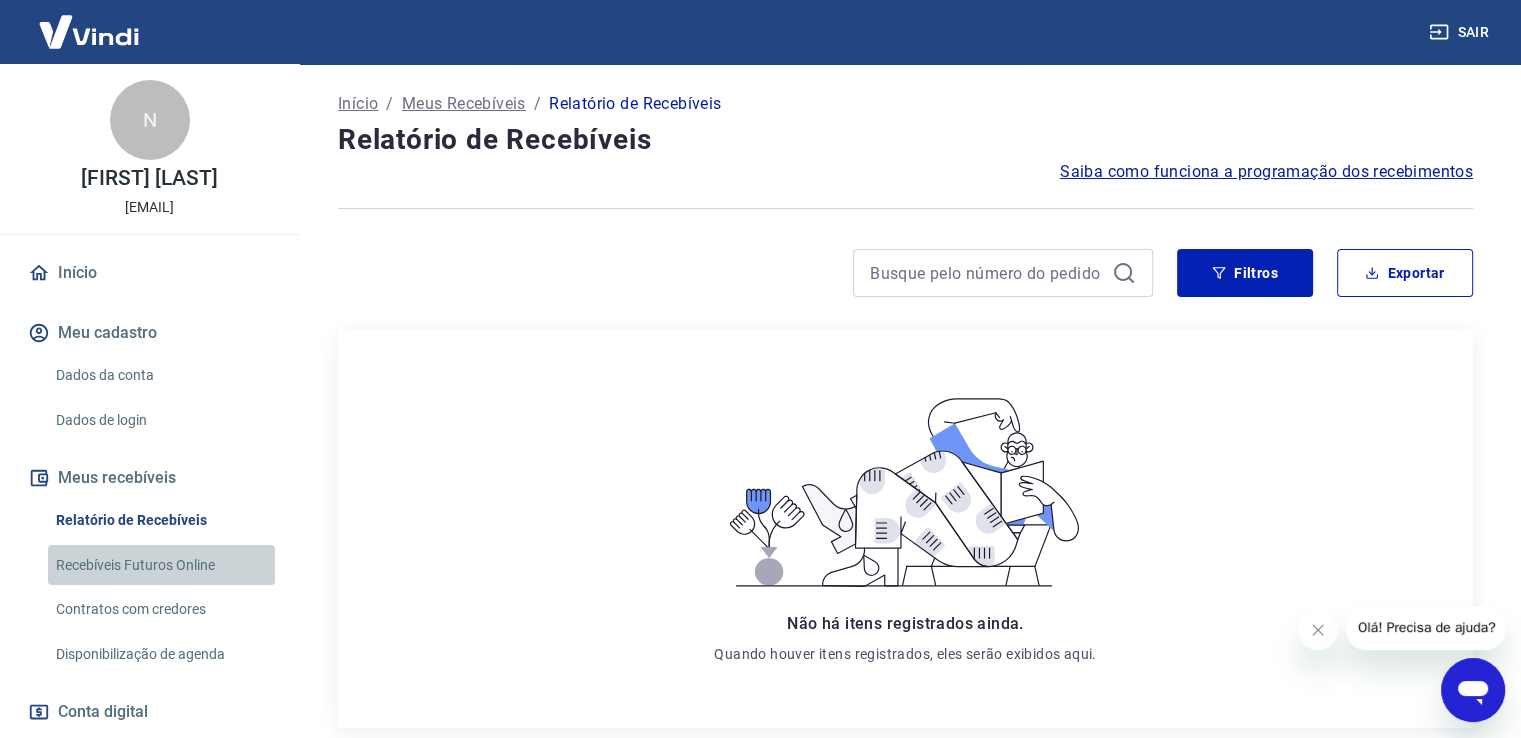 click on "Recebíveis Futuros Online" at bounding box center (161, 565) 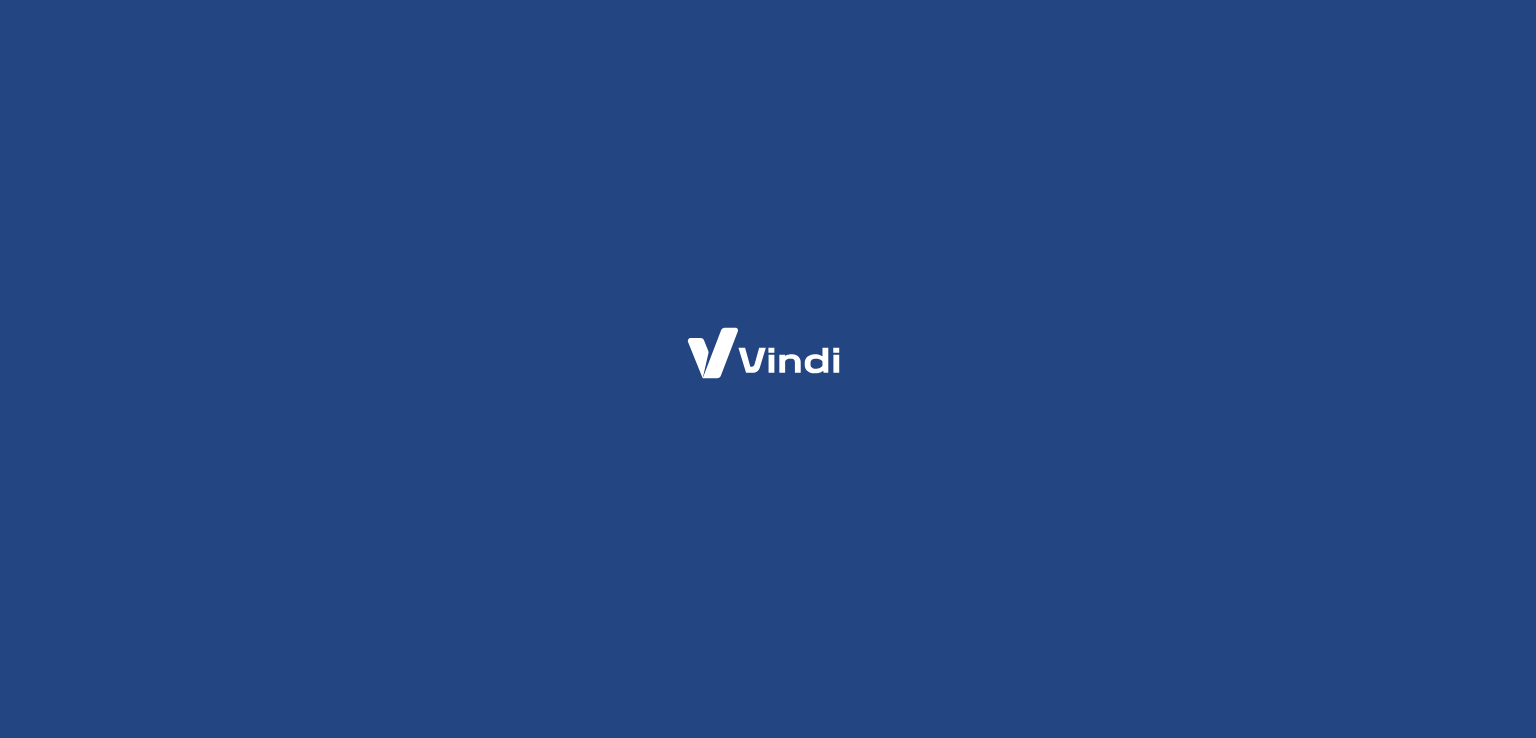scroll, scrollTop: 0, scrollLeft: 0, axis: both 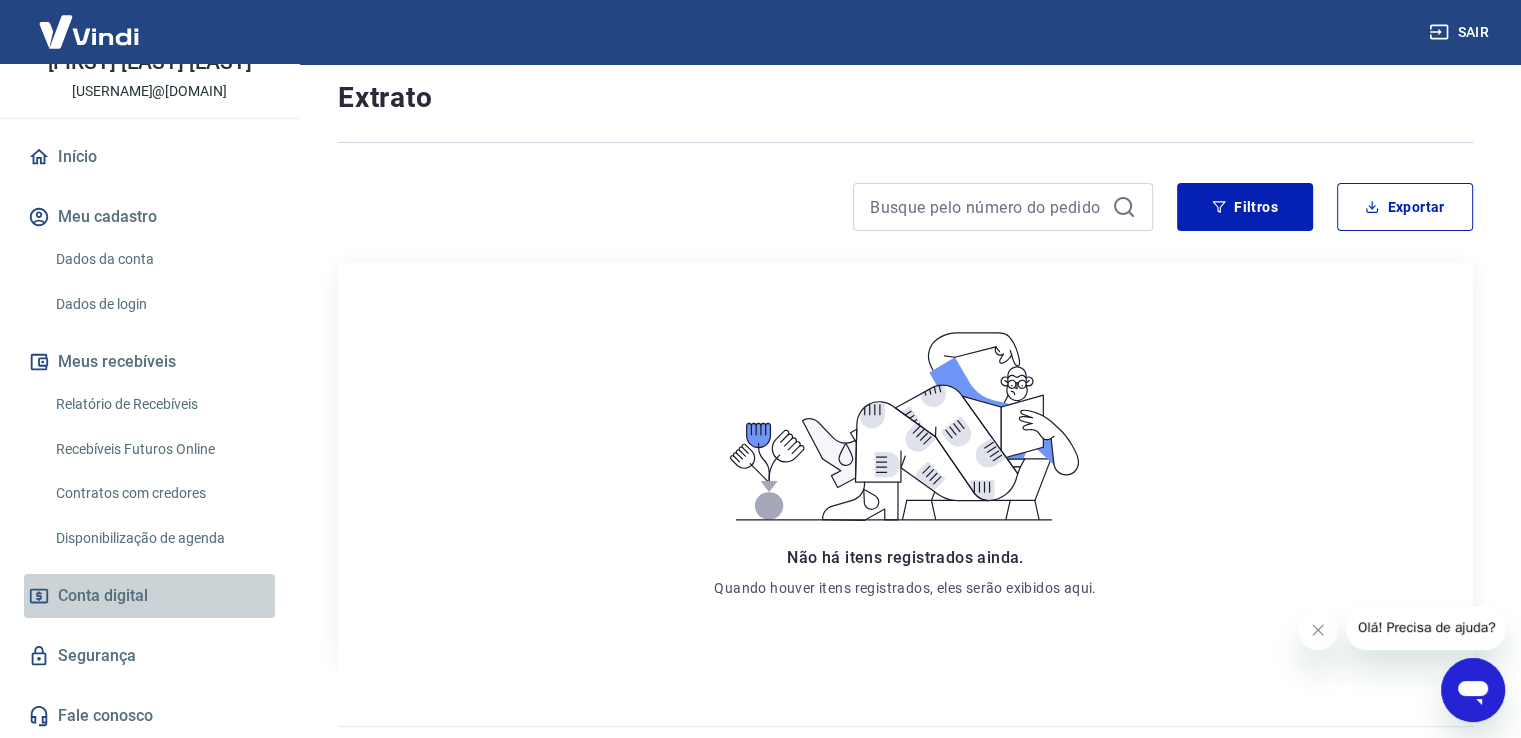 click on "Conta digital" at bounding box center [149, 596] 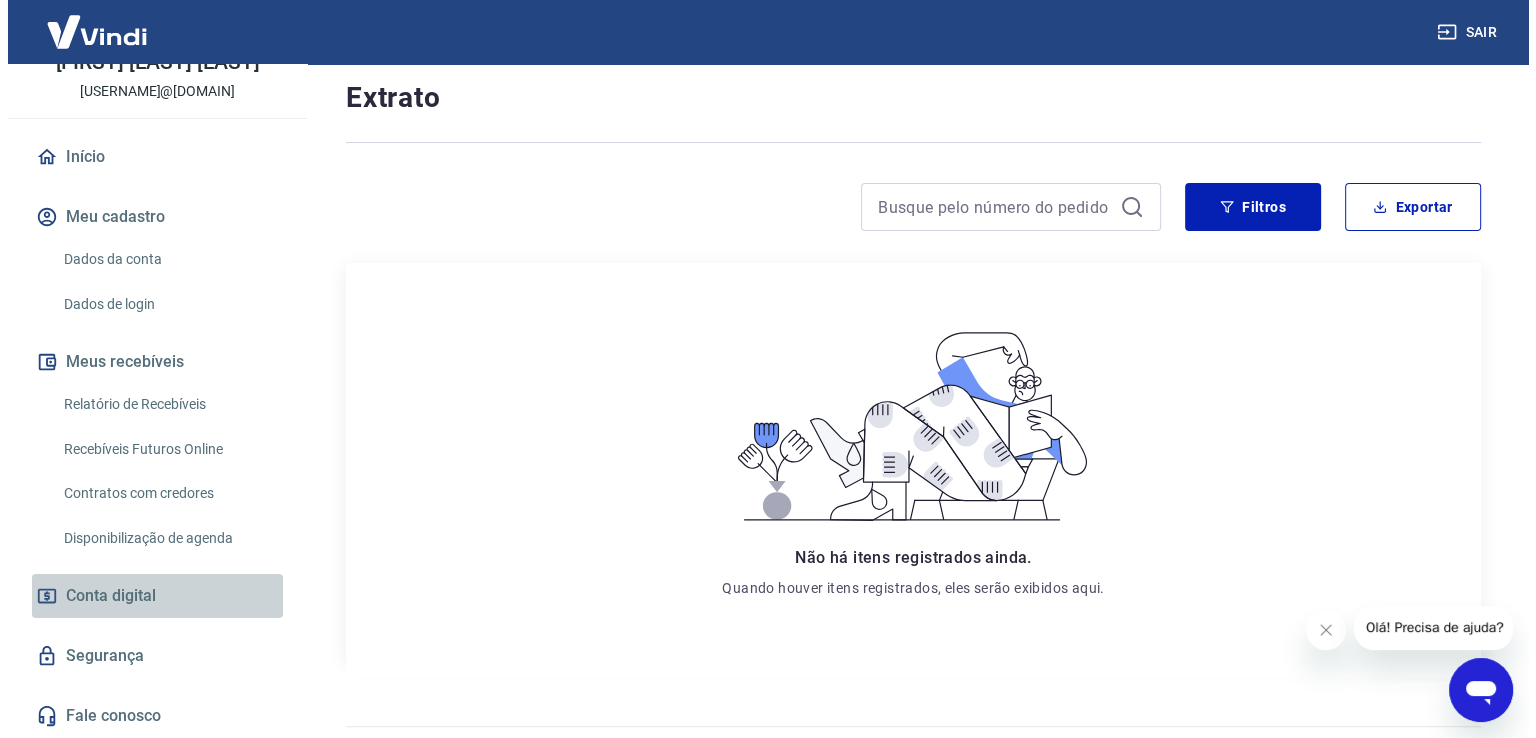 scroll, scrollTop: 0, scrollLeft: 0, axis: both 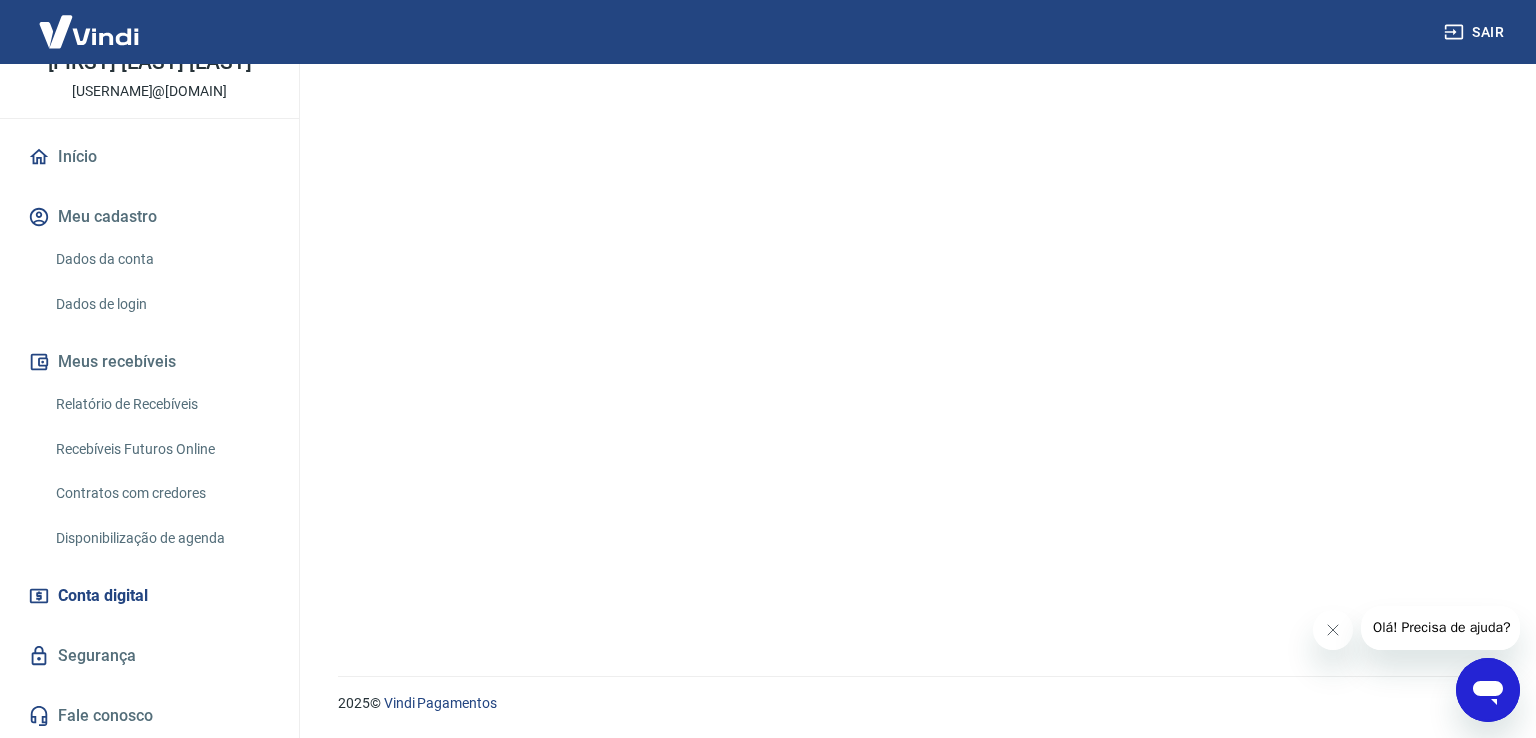 click at bounding box center (913, 358) 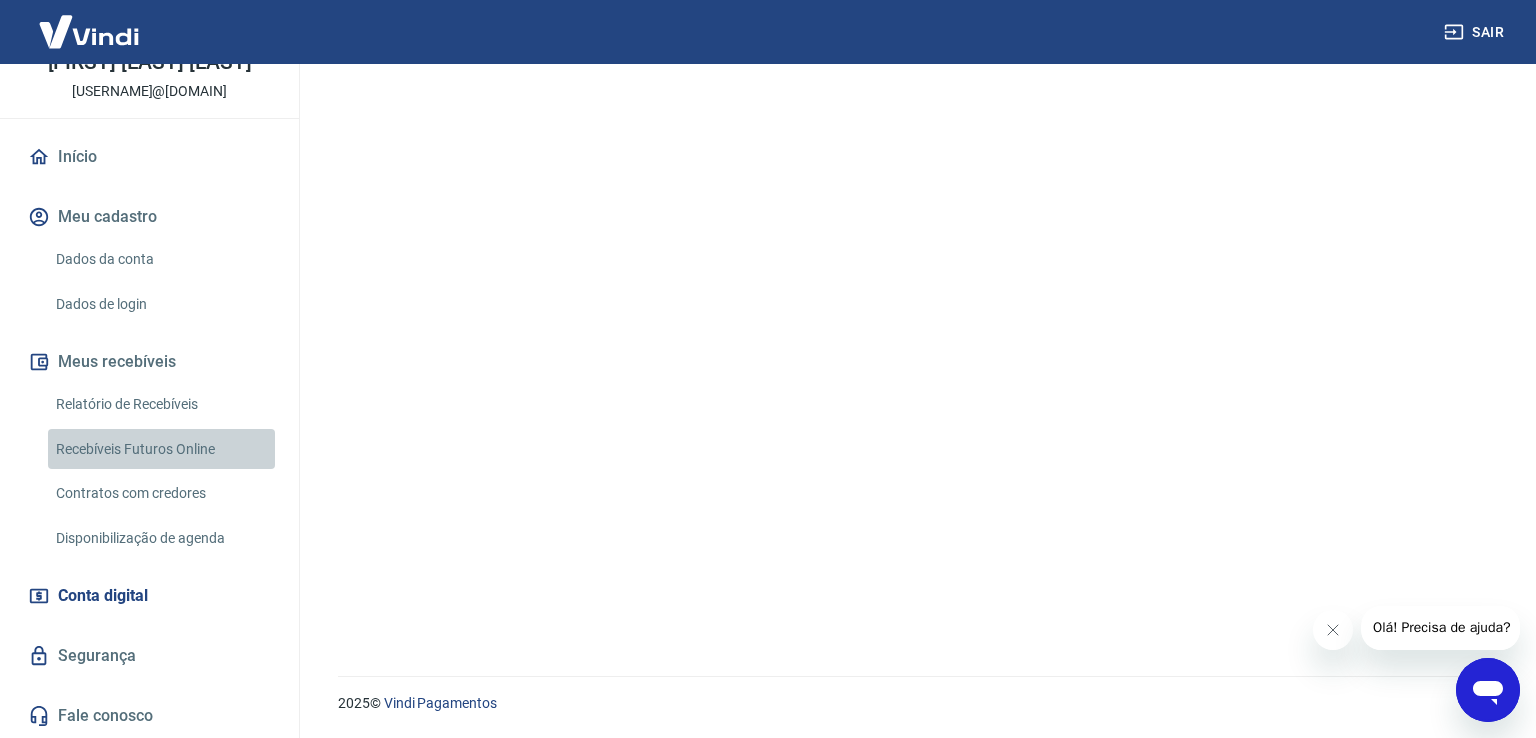 click on "Recebíveis Futuros Online" at bounding box center [161, 449] 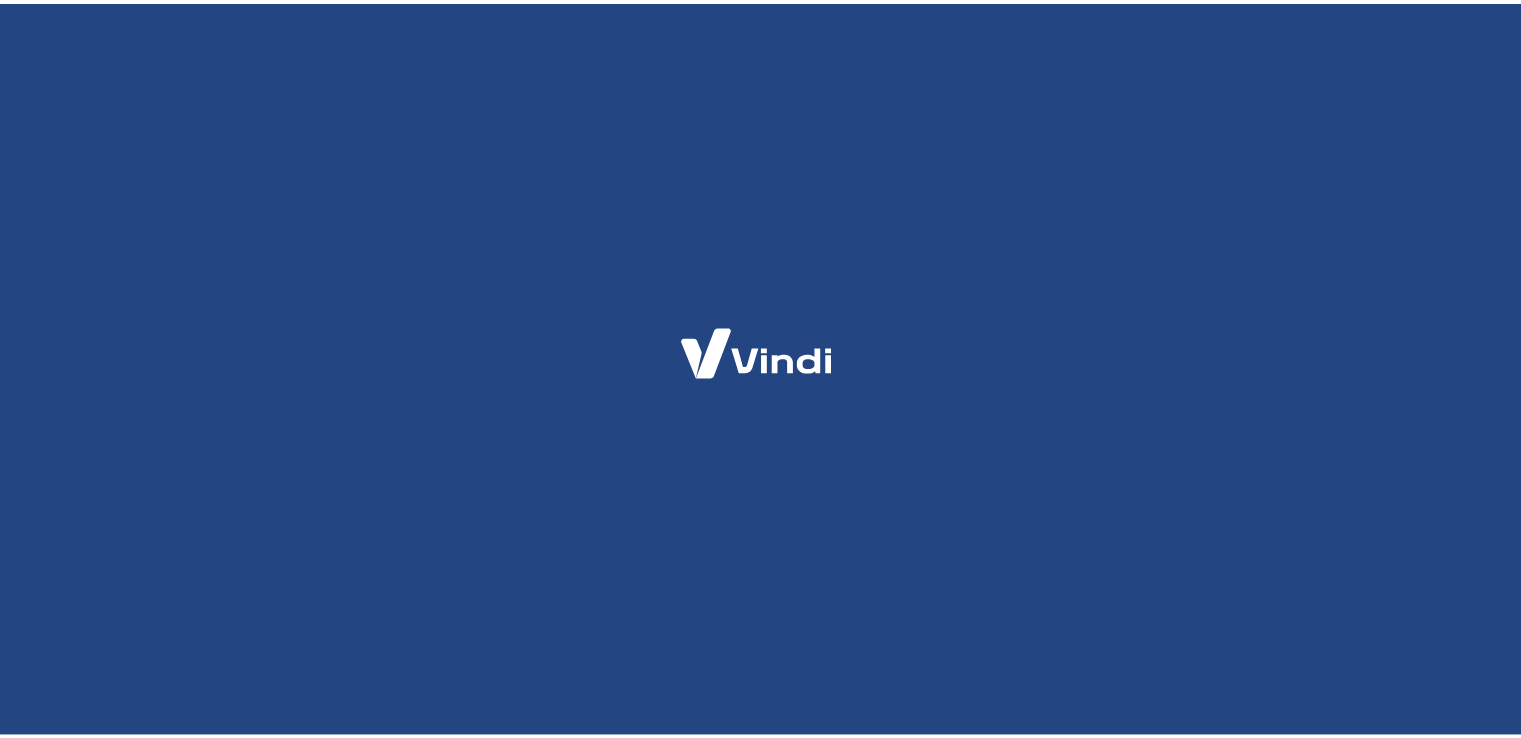 scroll, scrollTop: 0, scrollLeft: 0, axis: both 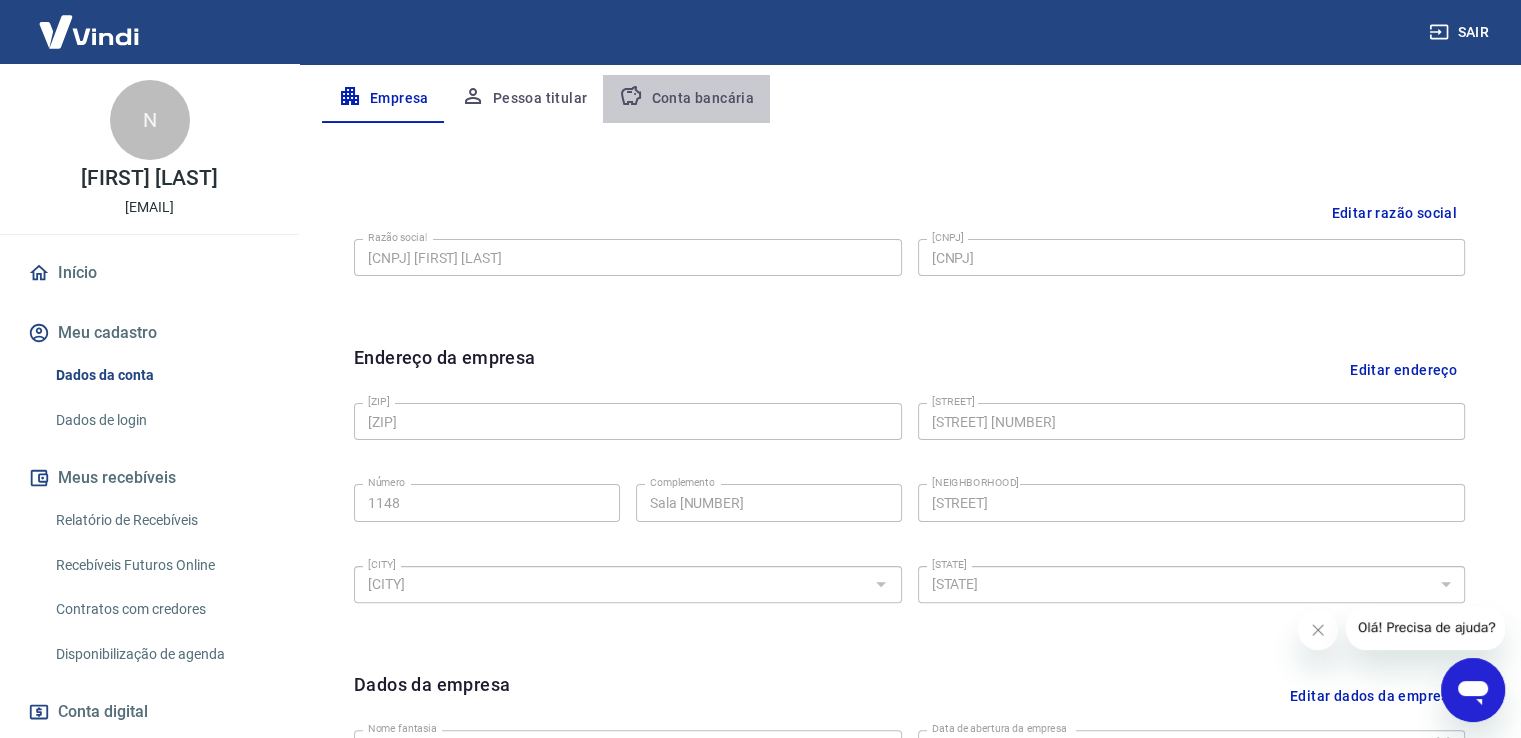 click on "Conta bancária" at bounding box center (686, 99) 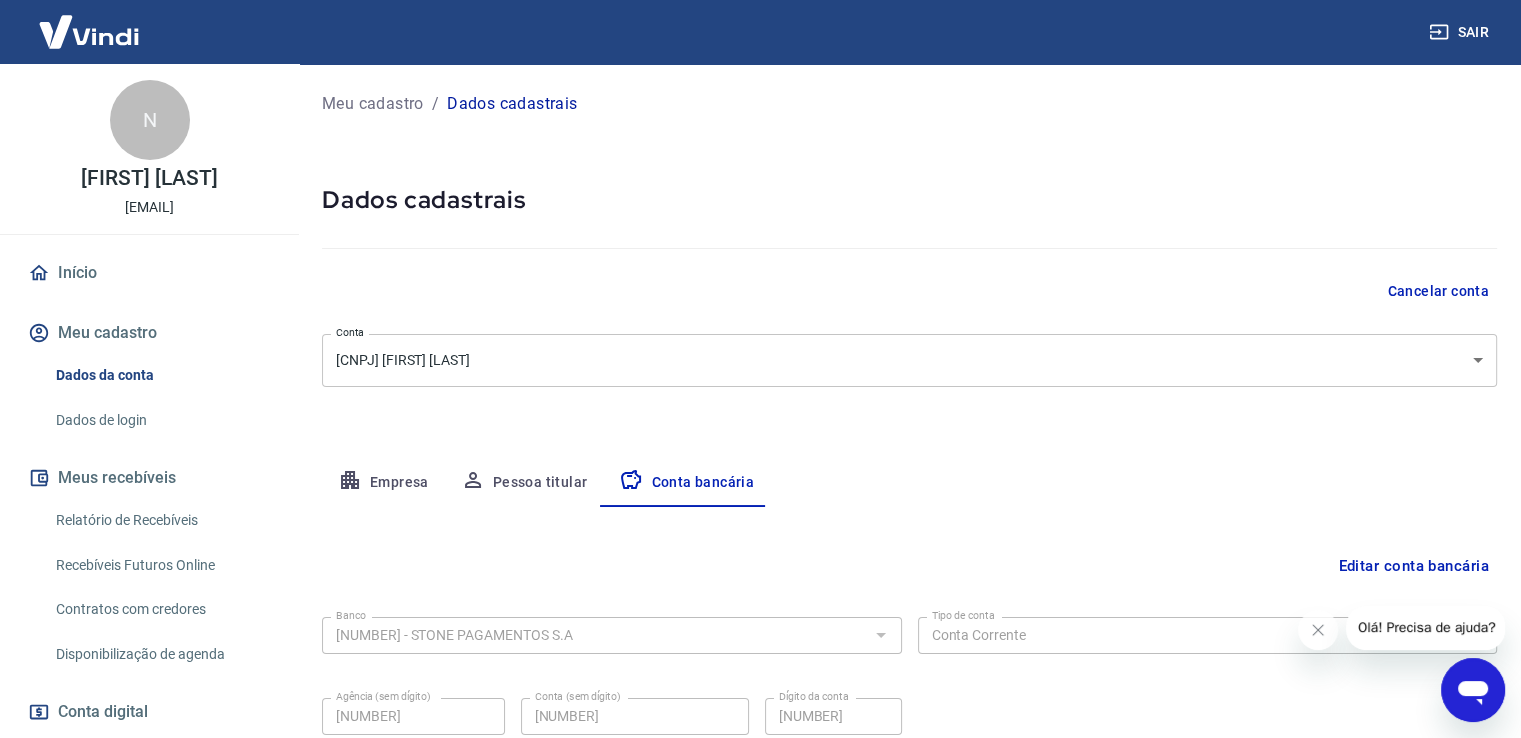 scroll, scrollTop: 172, scrollLeft: 0, axis: vertical 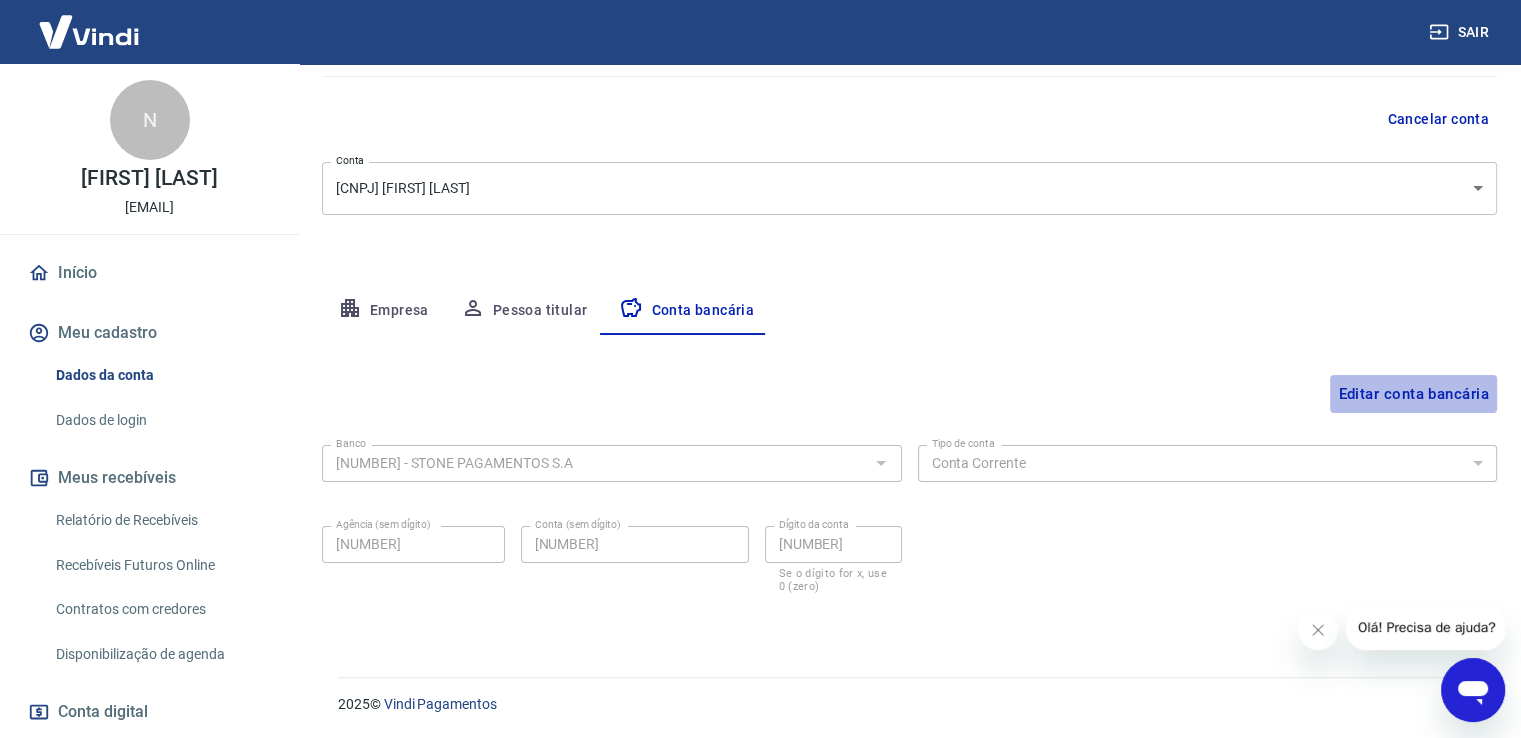 click on "Editar conta bancária" at bounding box center (1413, 394) 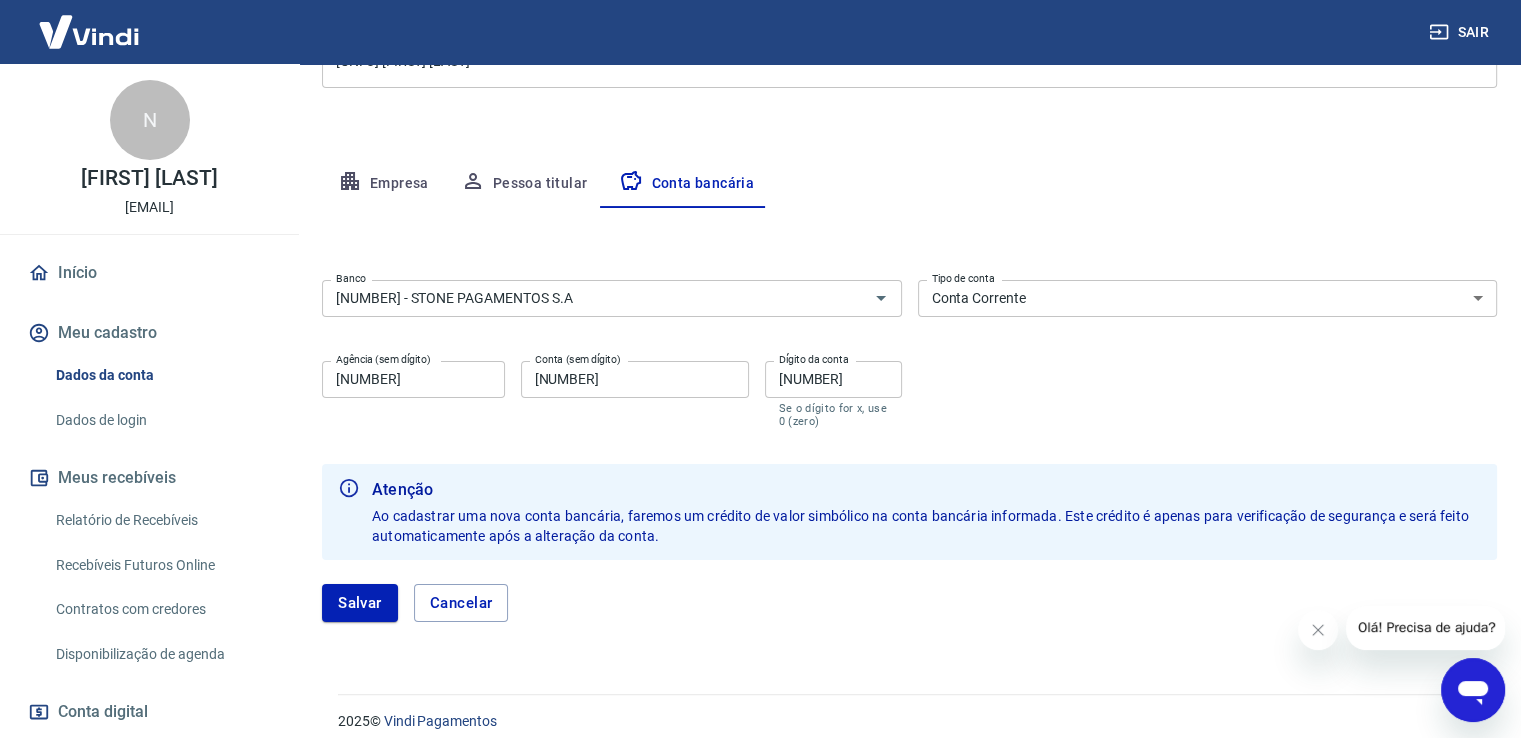 scroll, scrollTop: 297, scrollLeft: 0, axis: vertical 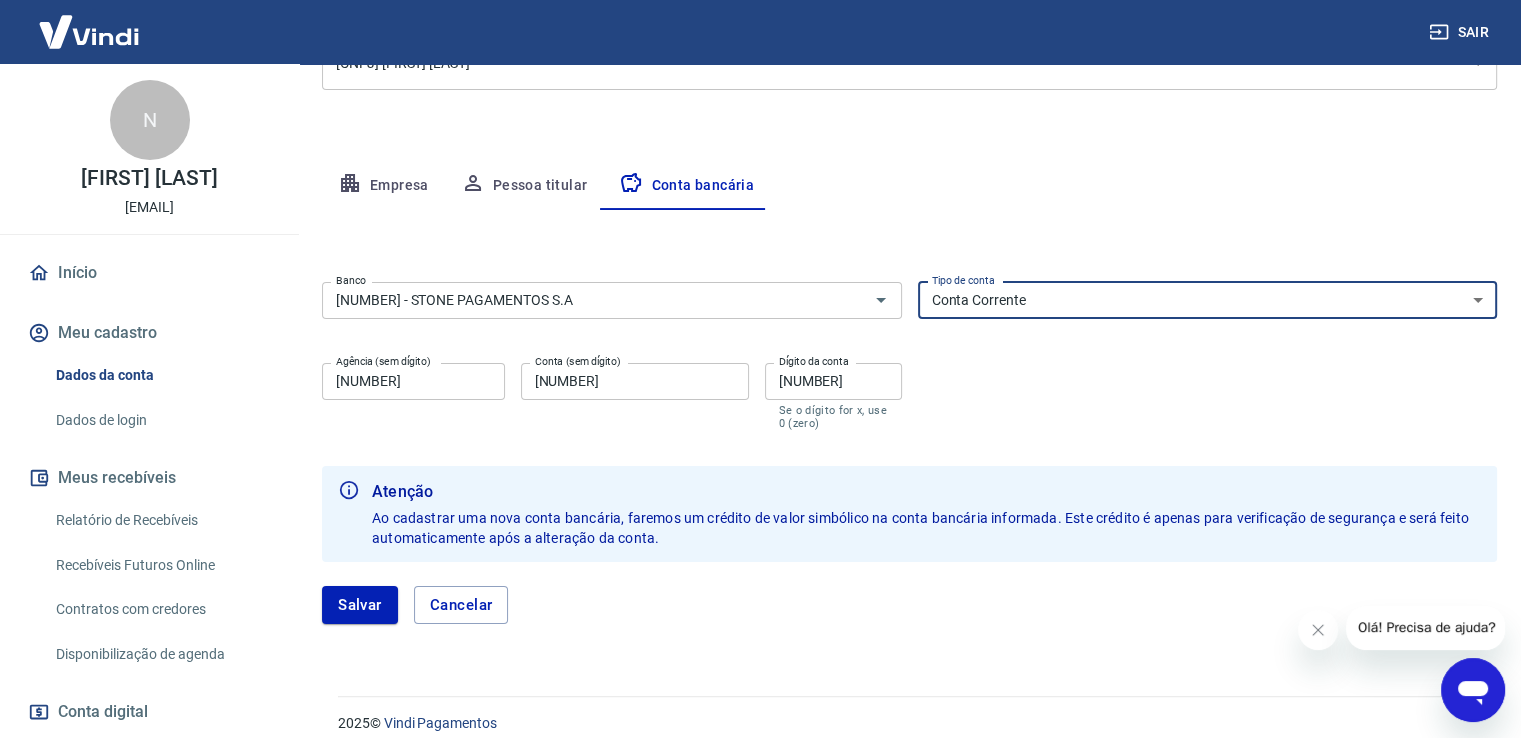 click on "Conta Corrente Conta Poupança" at bounding box center [1208, 300] 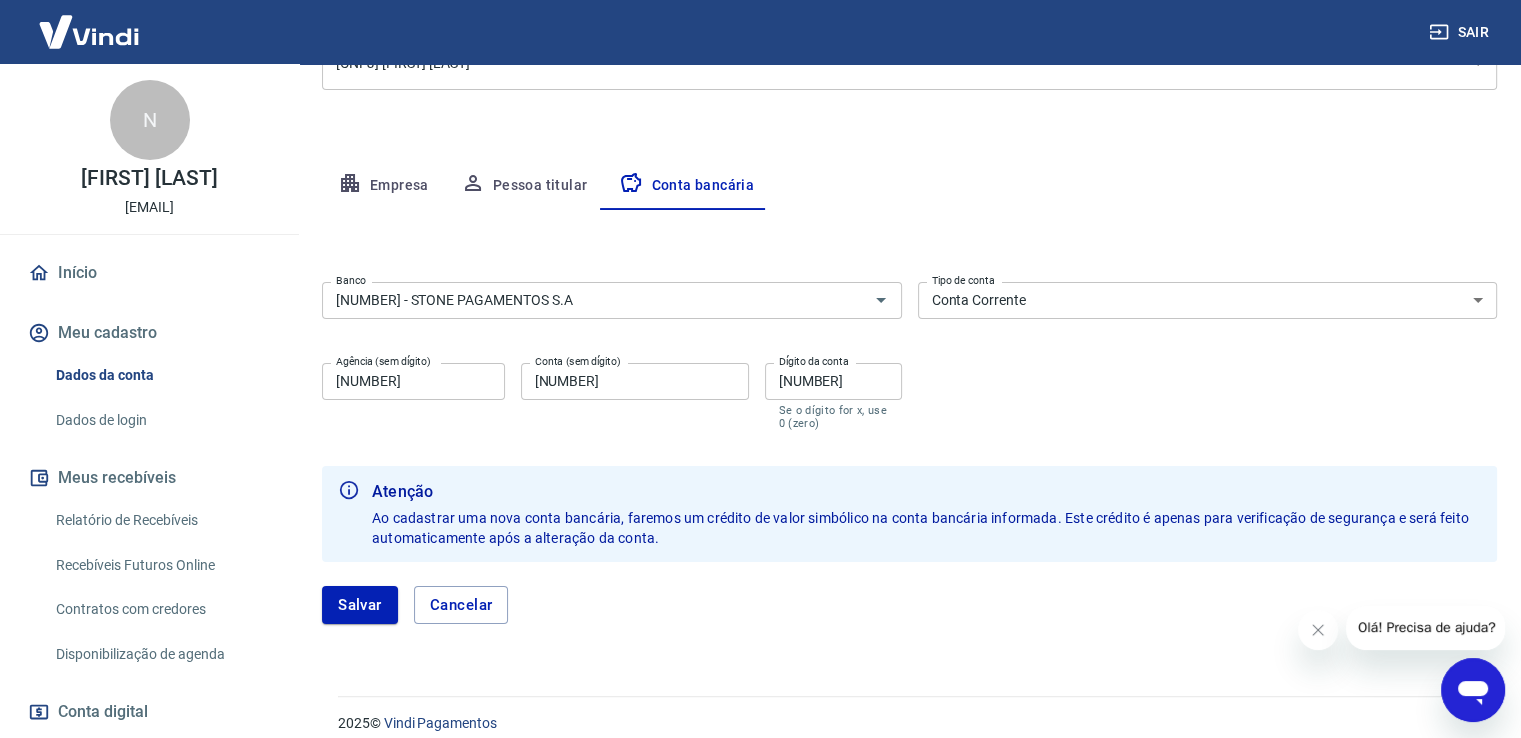 click on "Banco [NUMBER] - STONE PAGAMENTOS S.A Banco Tipo de conta Conta Corrente Conta Poupança Tipo de conta Agência (sem dígito) [NUMBER] Agência (sem dígito) Conta (sem dígito) [NUMBER] Conta (sem dígito) Dígito da conta [NUMBER] Dígito da conta Se o dígito for x, use 0 (zero) Atenção Ao cadastrar uma nova conta bancária, faremos um crédito de valor simbólico na conta bancária informada. Este crédito é apenas para verificação de segurança e será feito automaticamente após a alteração da conta. Salvar Cancelar" at bounding box center [909, 461] 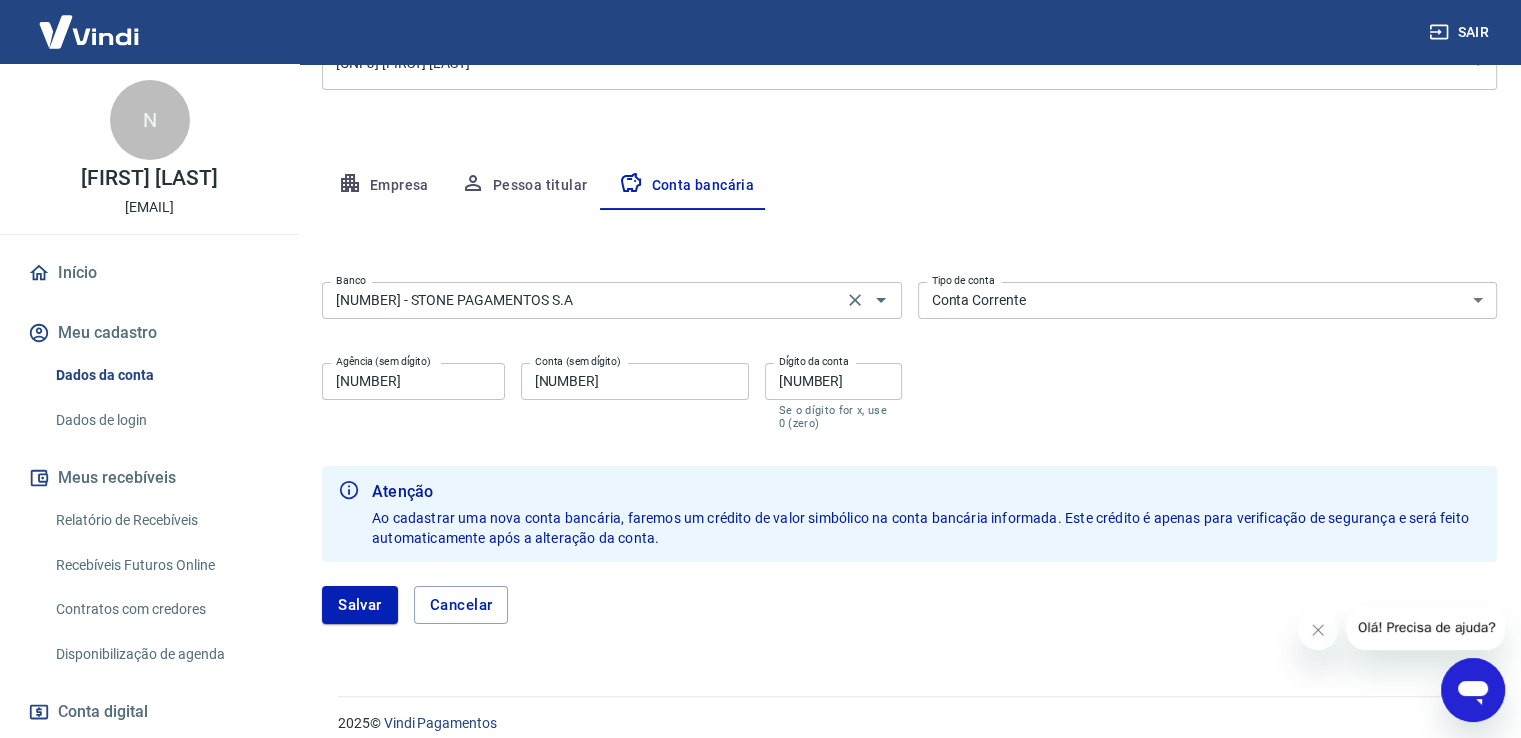 click on "Banco [NUMBER] - STONE PAGAMENTOS S.A Banco" at bounding box center (612, 298) 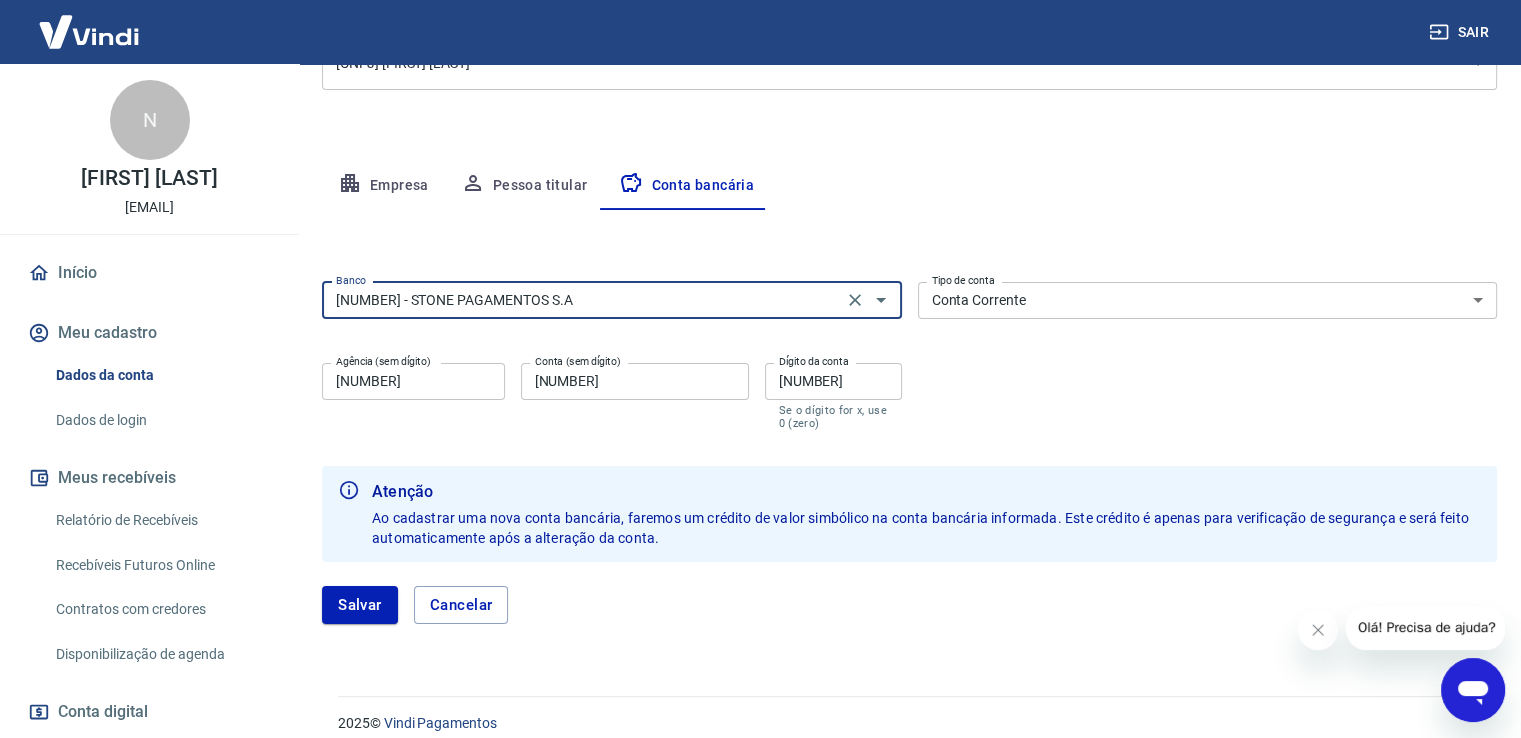 click on "Banco [NUMBER] - STONE PAGAMENTOS S.A Banco" at bounding box center [612, 300] 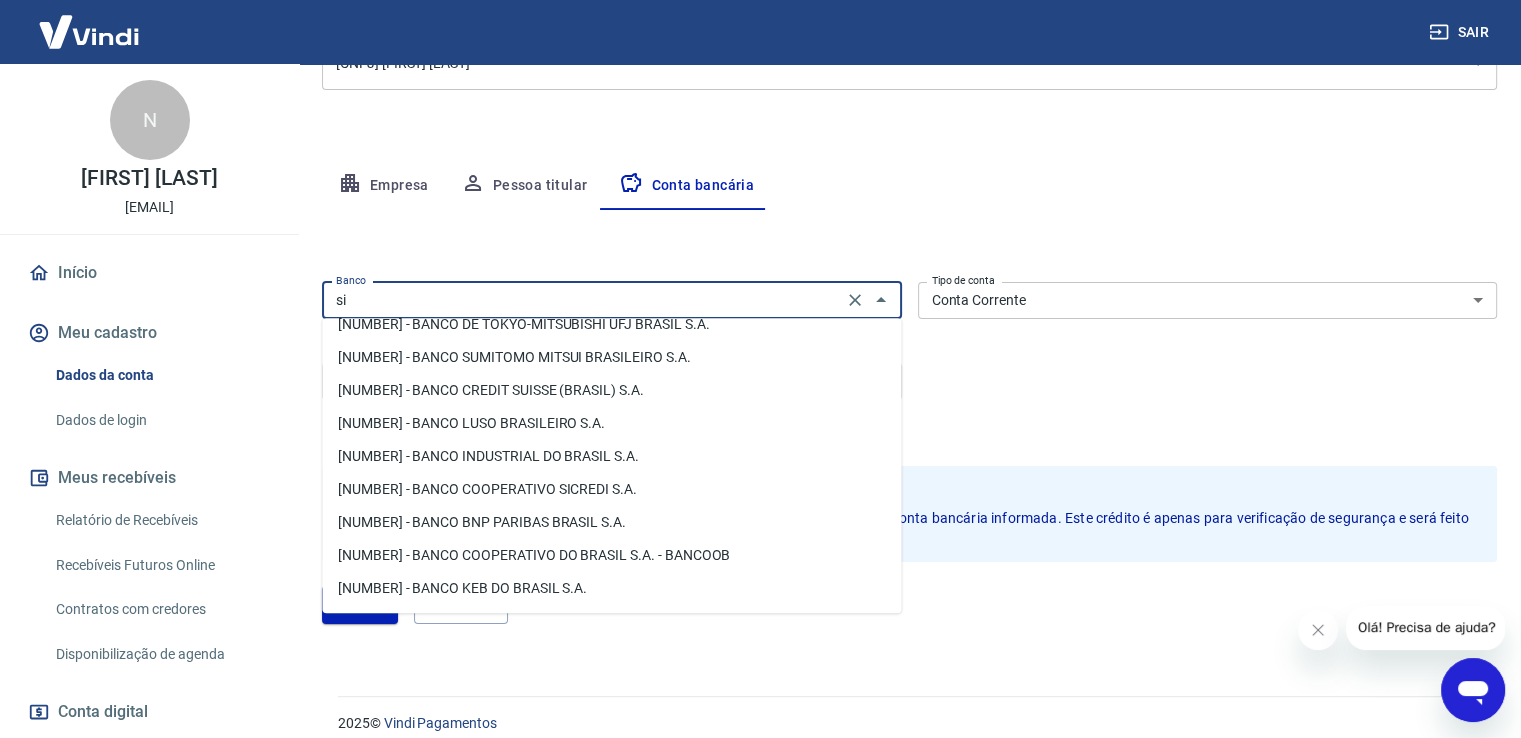 scroll, scrollTop: 0, scrollLeft: 0, axis: both 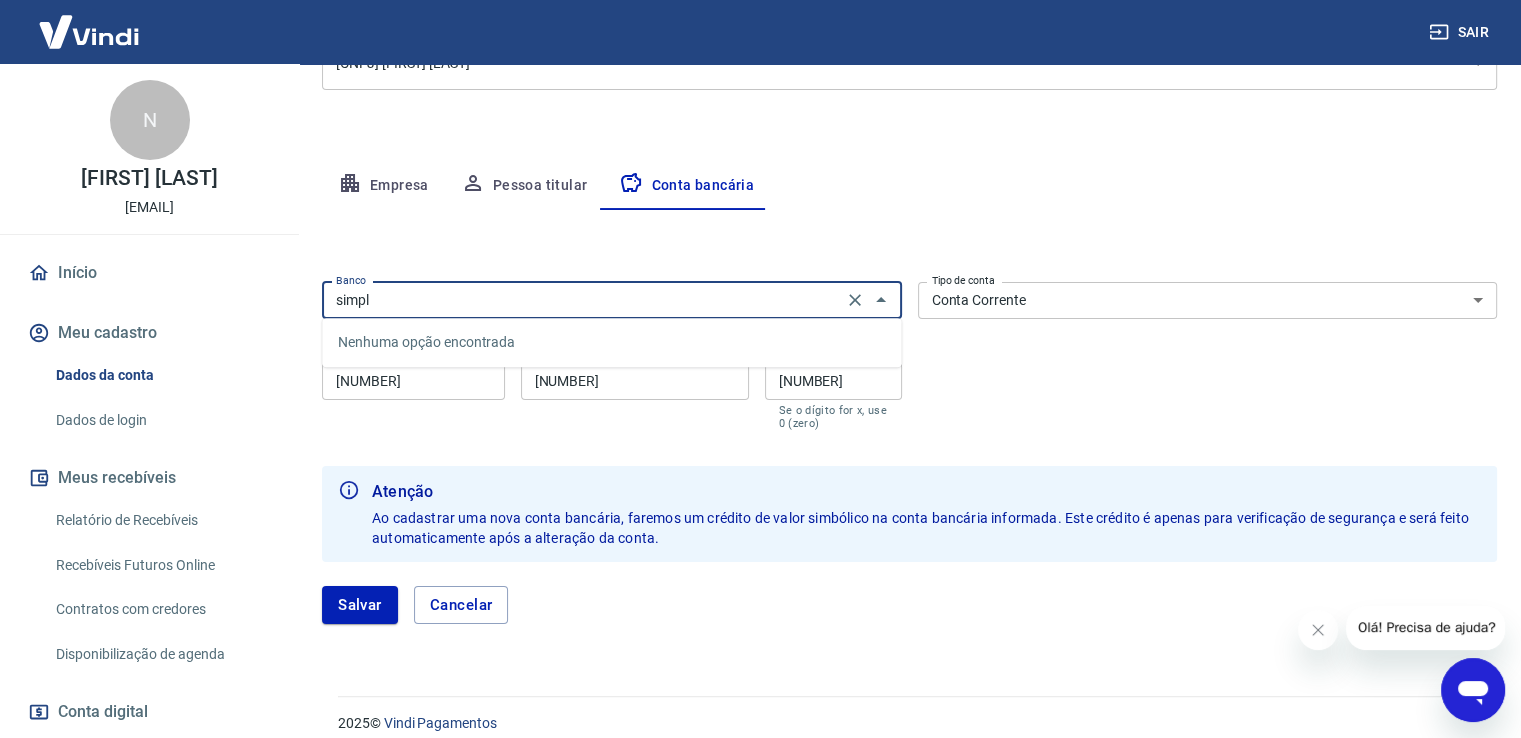 type on "simpl" 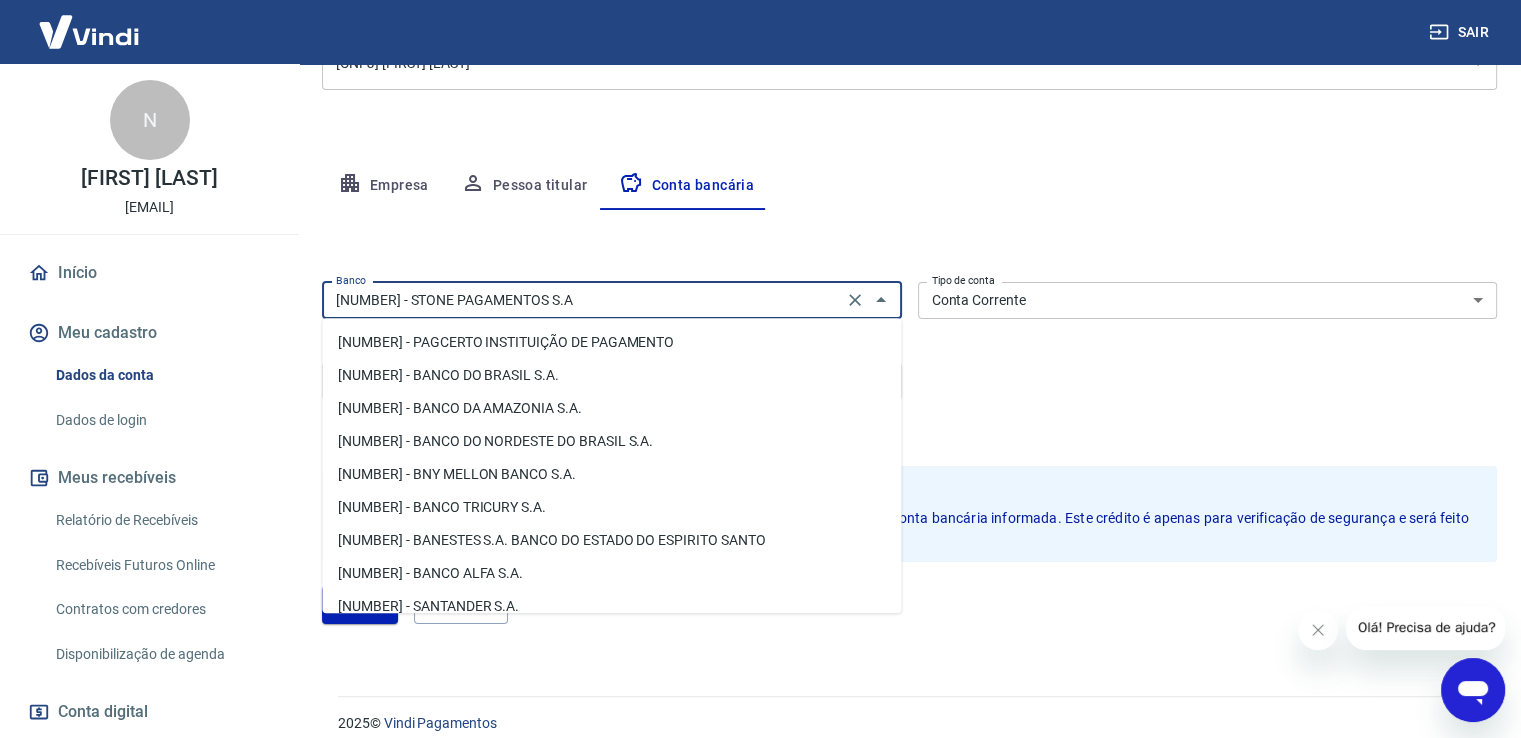 click on "[NUMBER] - STONE PAGAMENTOS S.A" at bounding box center [582, 300] 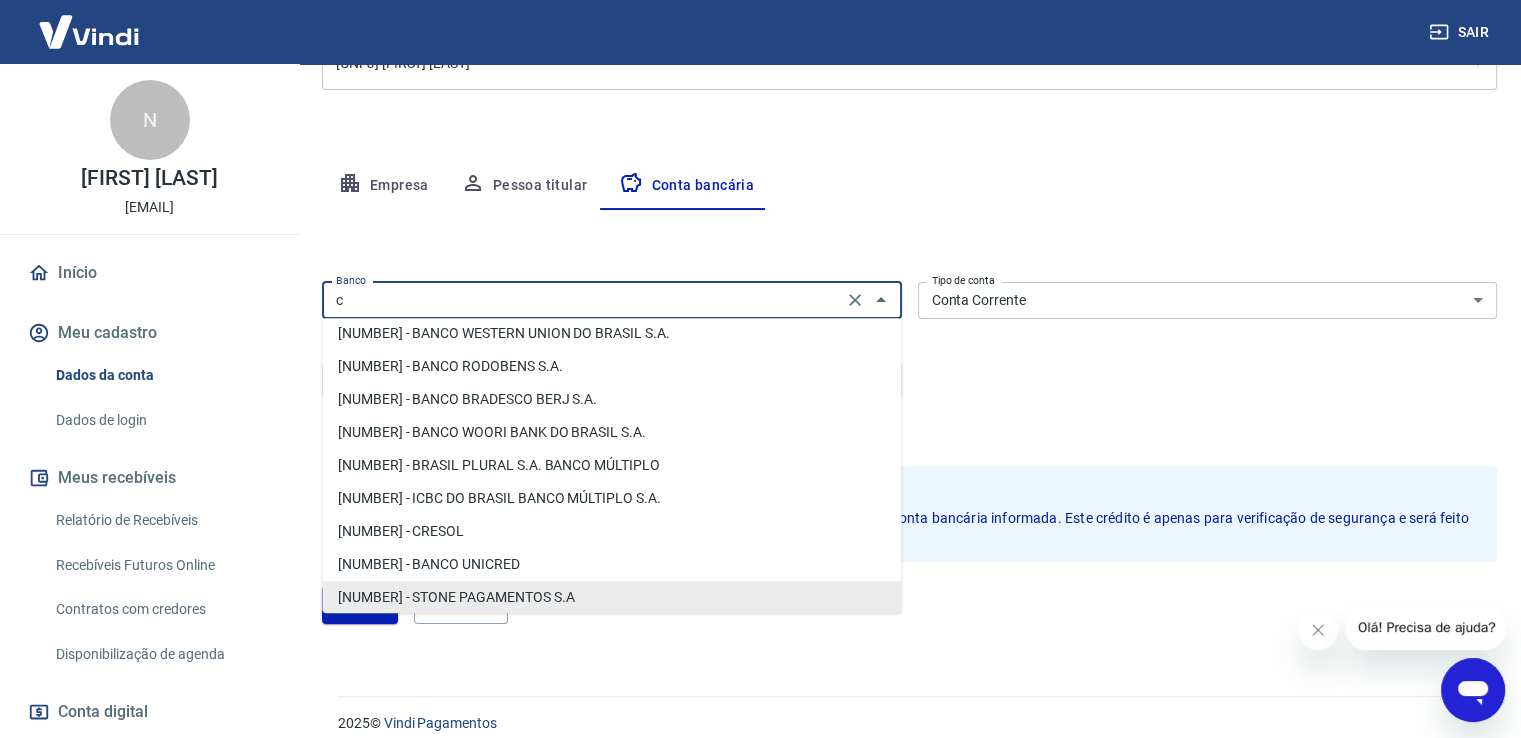 scroll, scrollTop: 0, scrollLeft: 0, axis: both 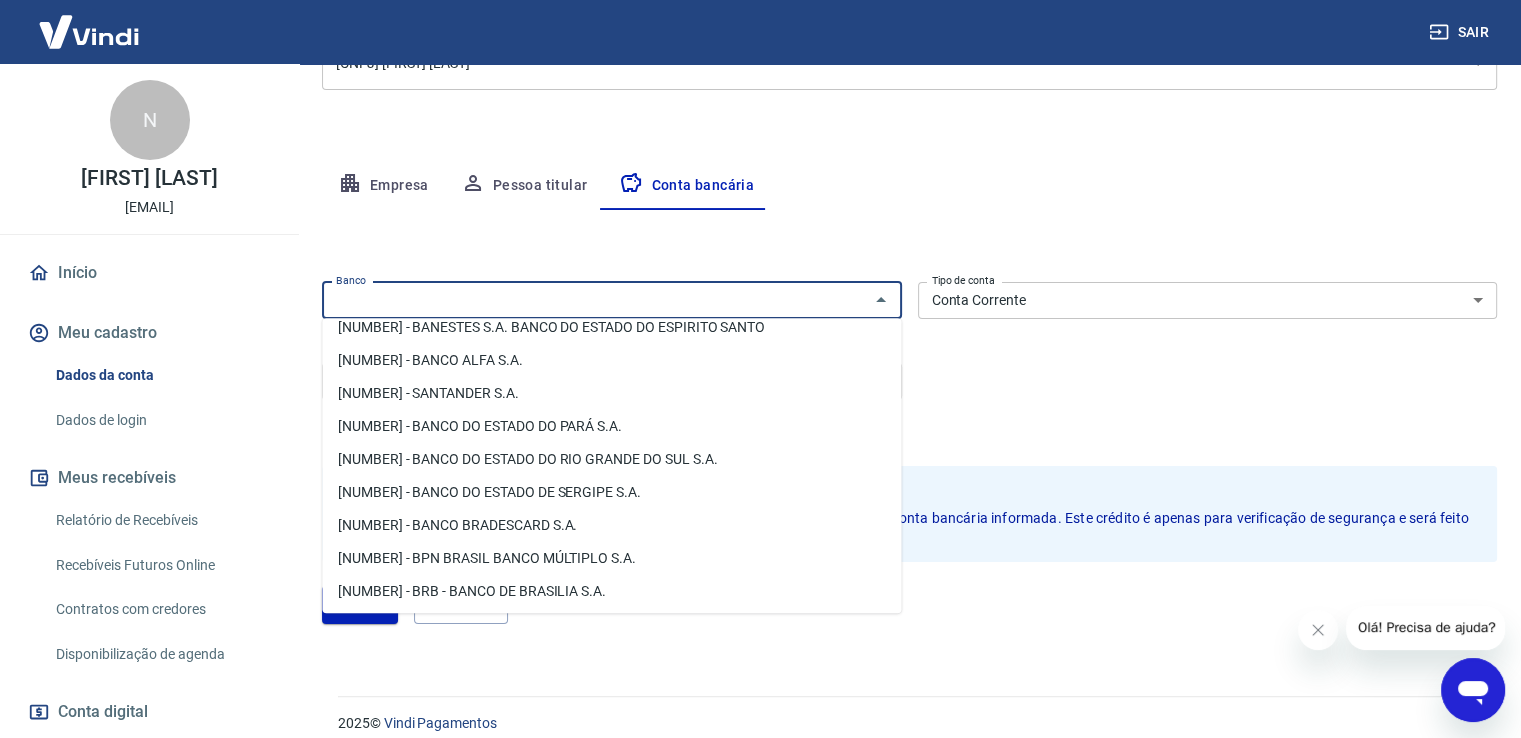 type 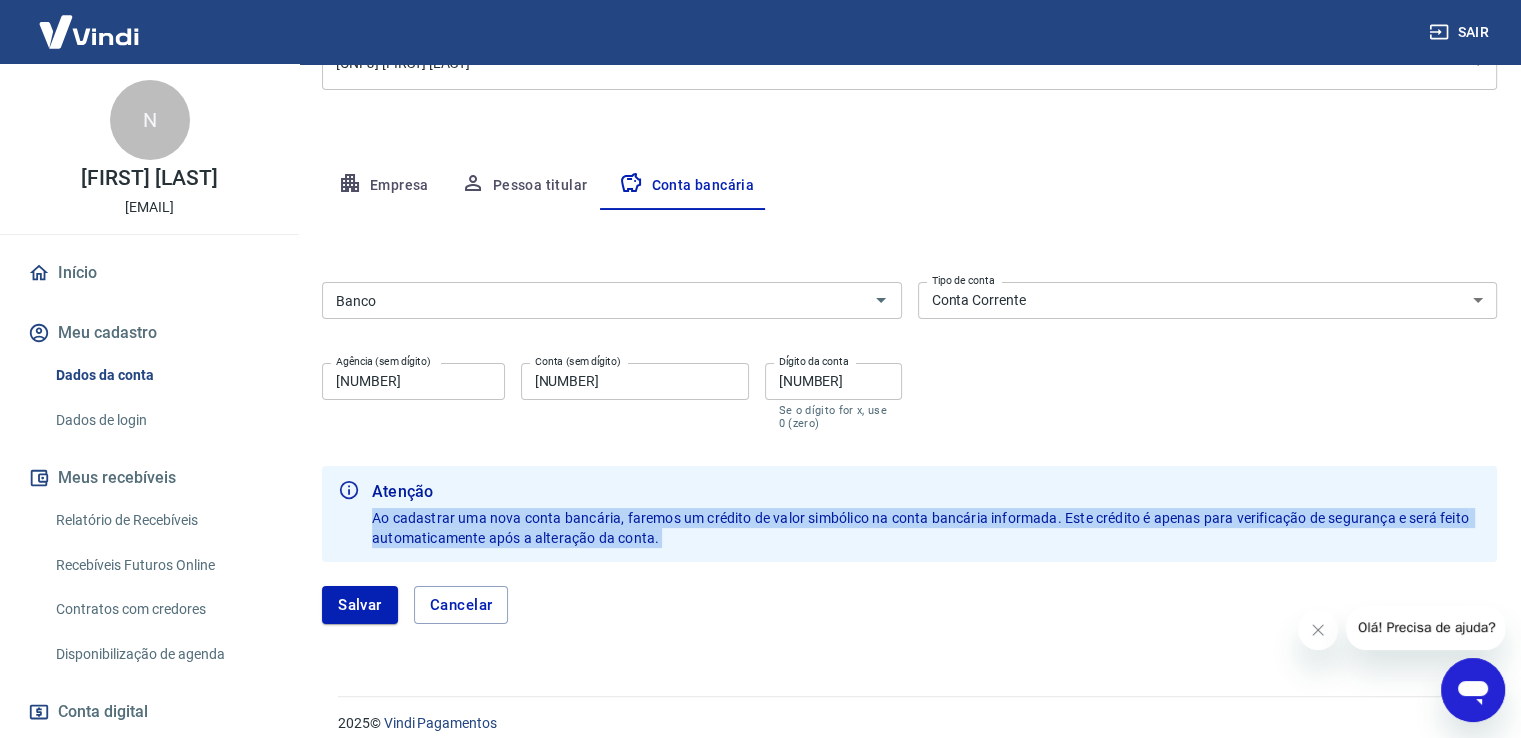 drag, startPoint x: 905, startPoint y: 601, endPoint x: 787, endPoint y: 471, distance: 175.56766 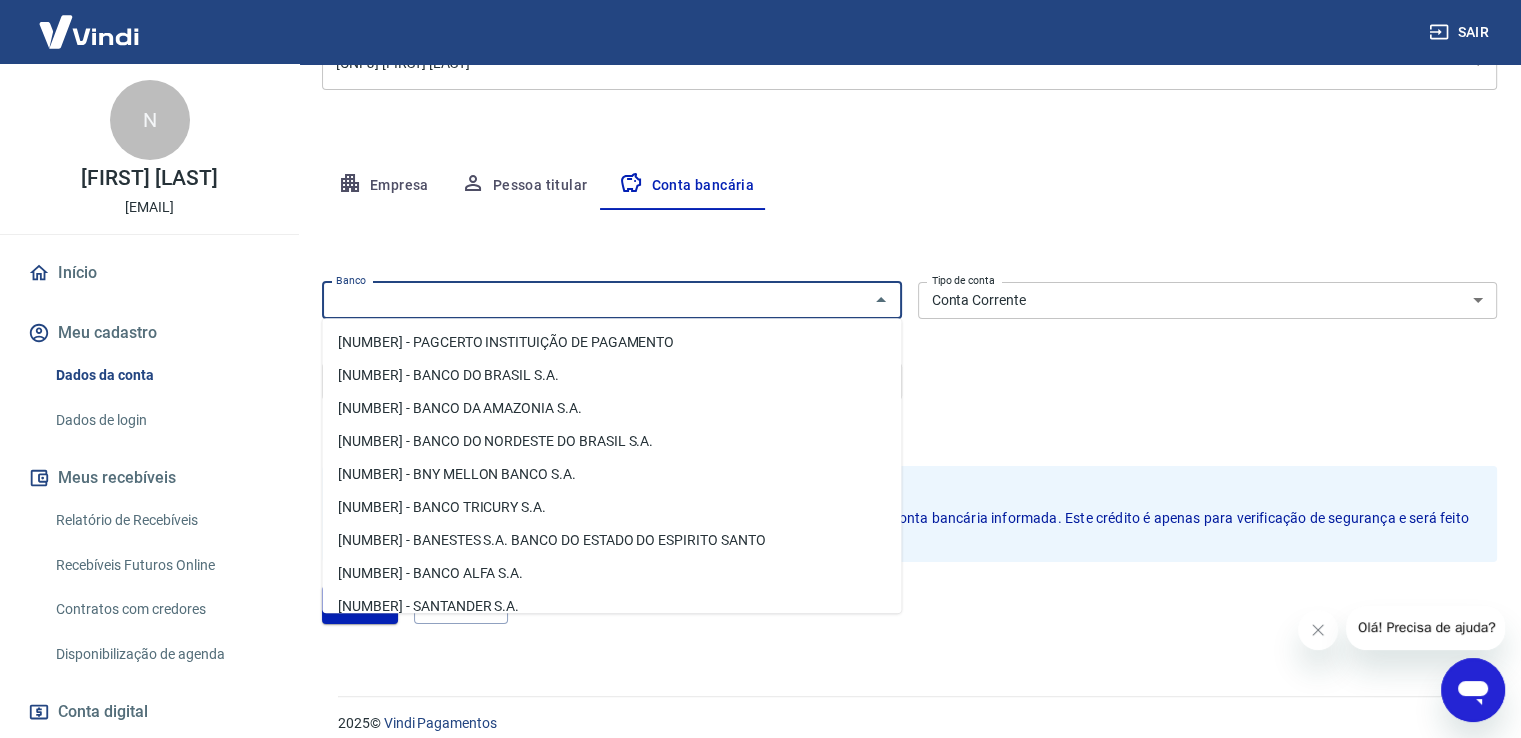 click on "Banco" at bounding box center [595, 300] 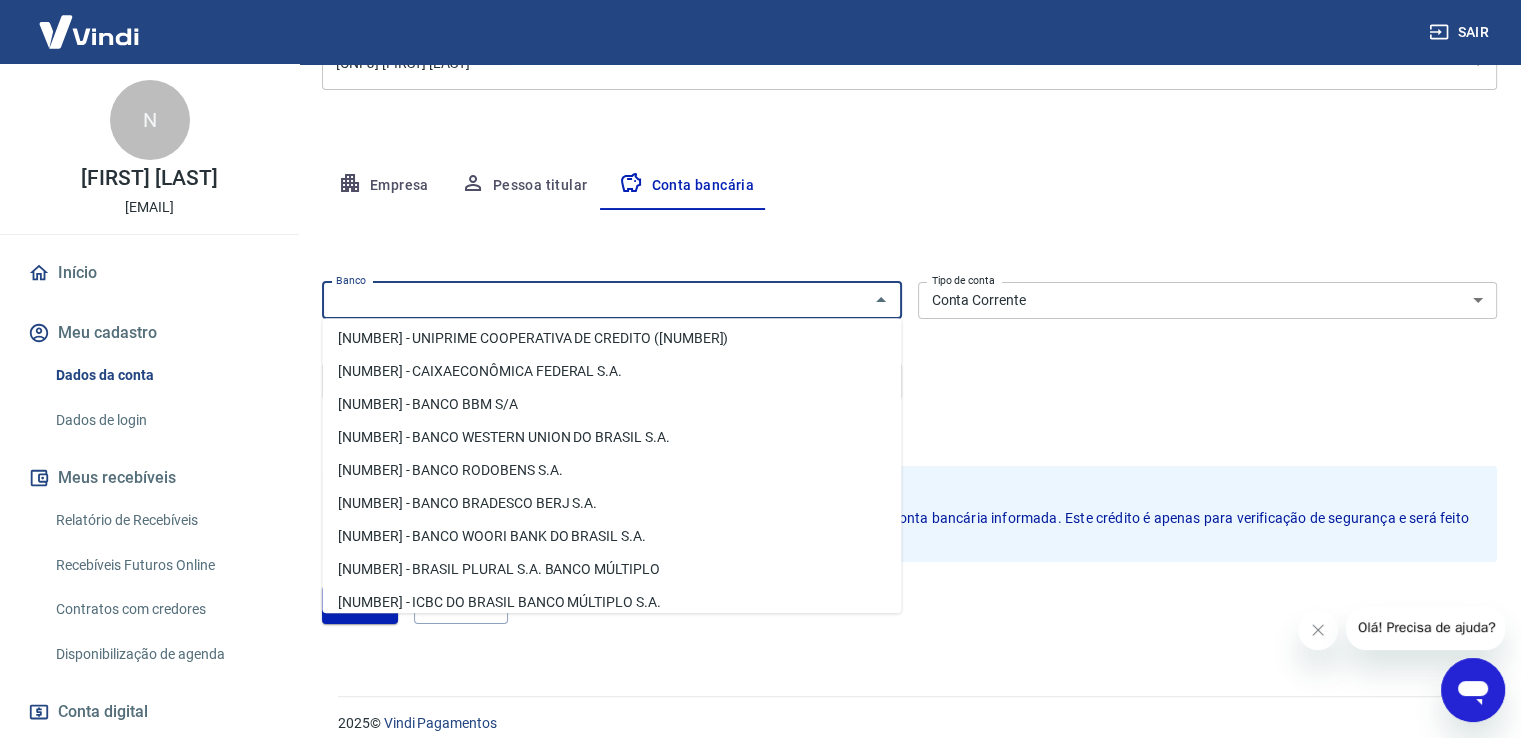 scroll, scrollTop: 920, scrollLeft: 0, axis: vertical 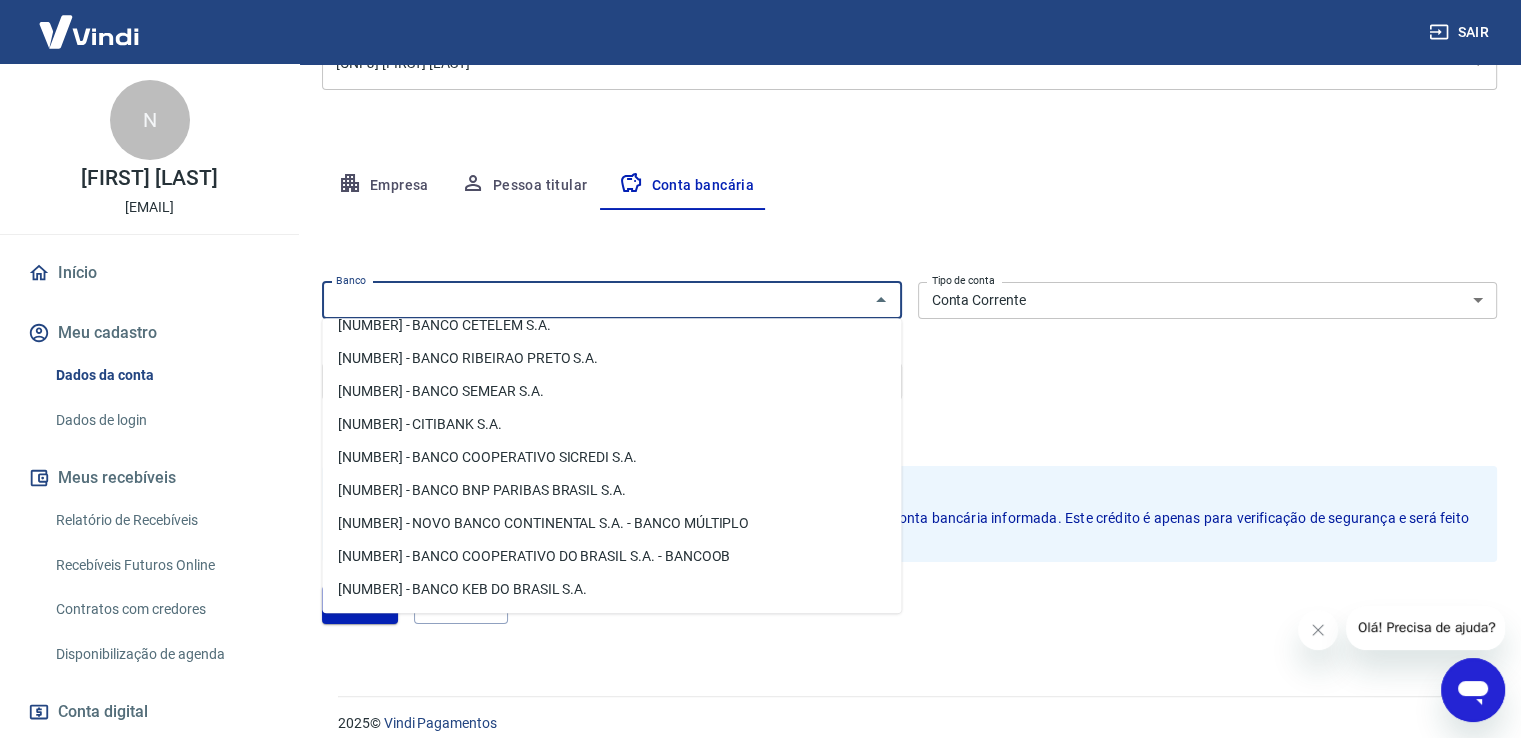 drag, startPoint x: 499, startPoint y: 437, endPoint x: 400, endPoint y: 312, distance: 159.45532 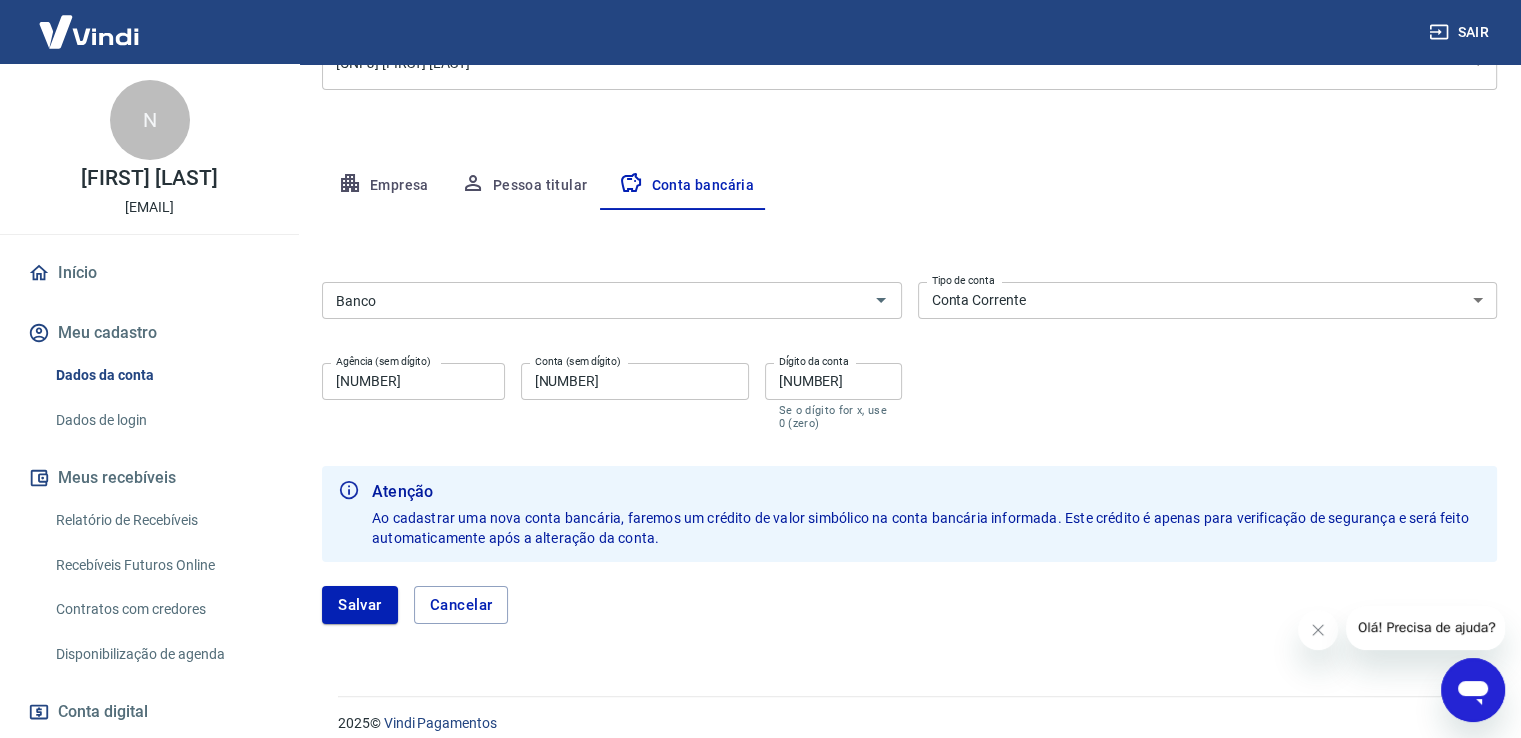 drag, startPoint x: 277, startPoint y: 125, endPoint x: 144, endPoint y: -87, distance: 250.26585 